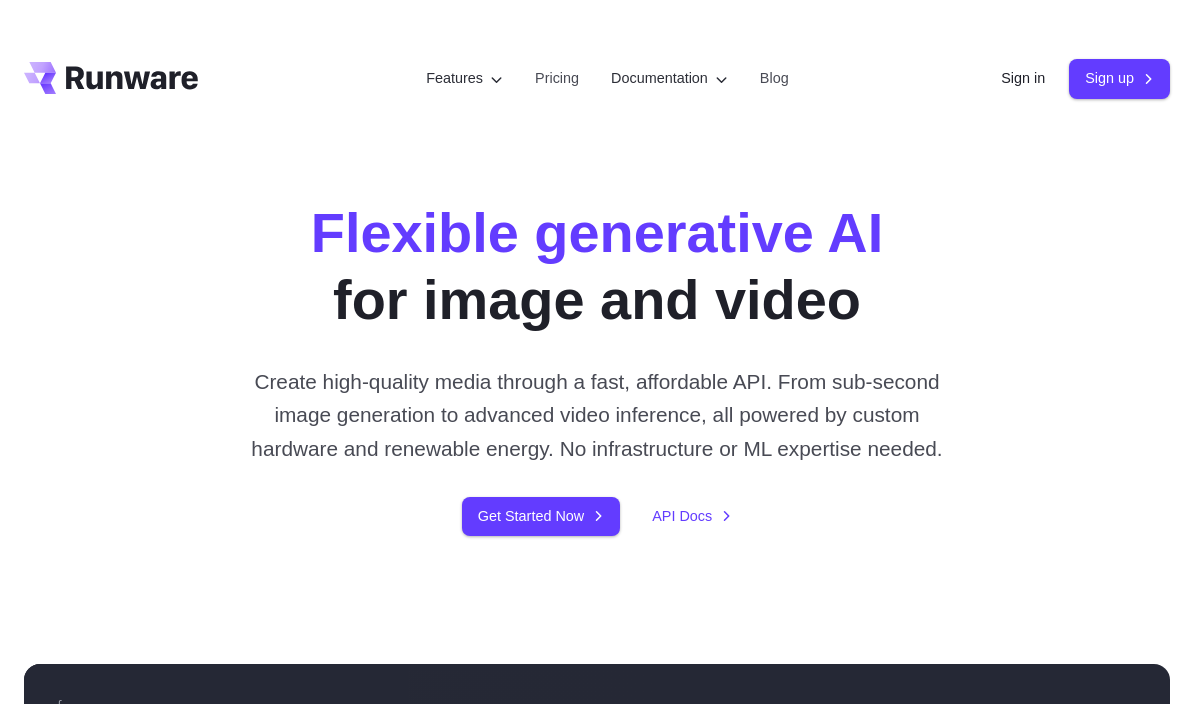 scroll, scrollTop: 0, scrollLeft: 0, axis: both 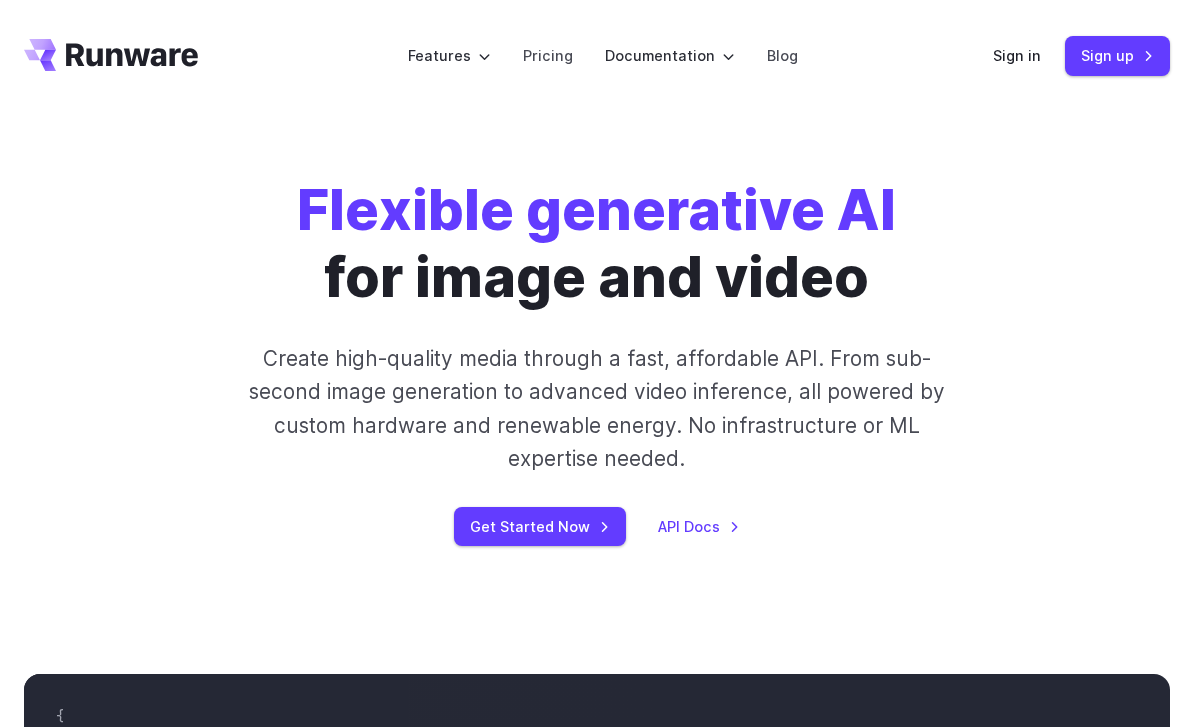 click on "Sign in" at bounding box center (1017, 55) 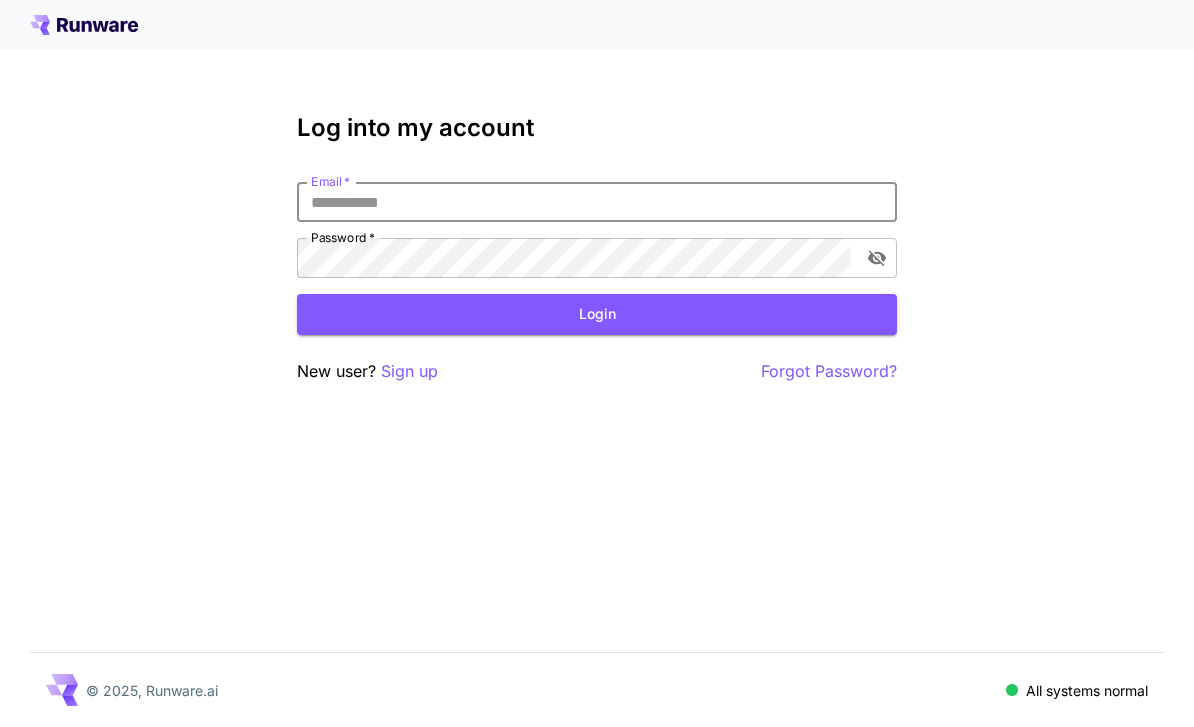 scroll, scrollTop: 0, scrollLeft: 0, axis: both 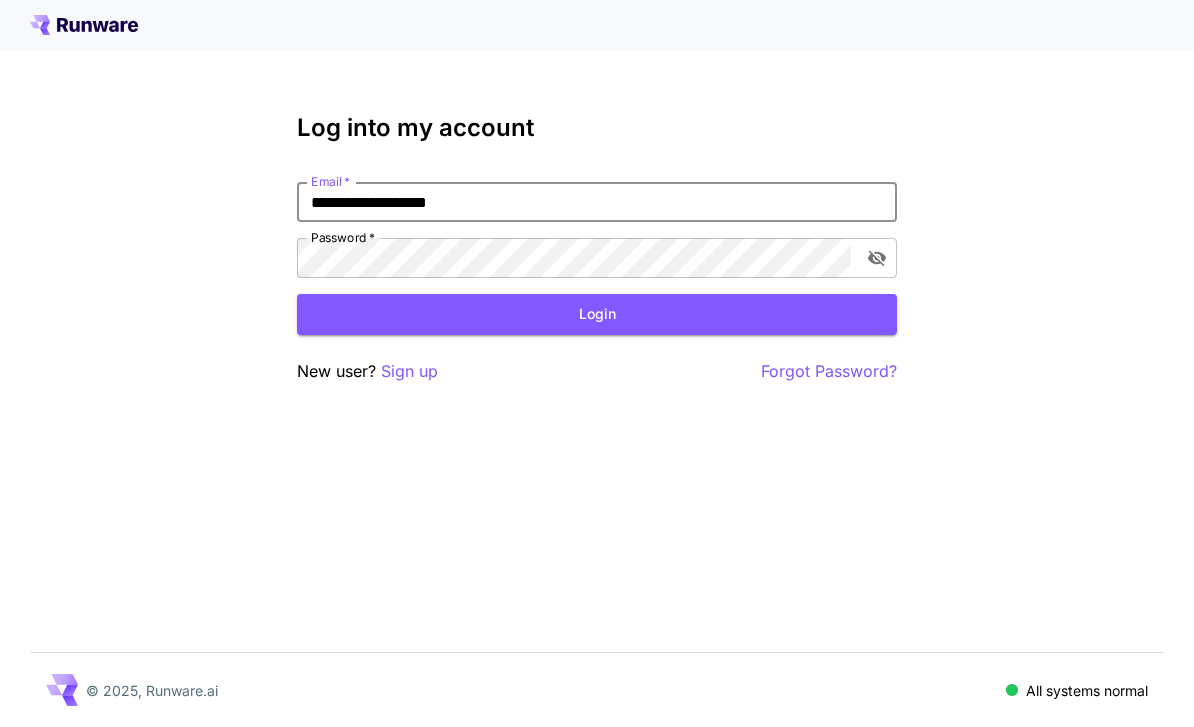 click on "Login" at bounding box center (597, 314) 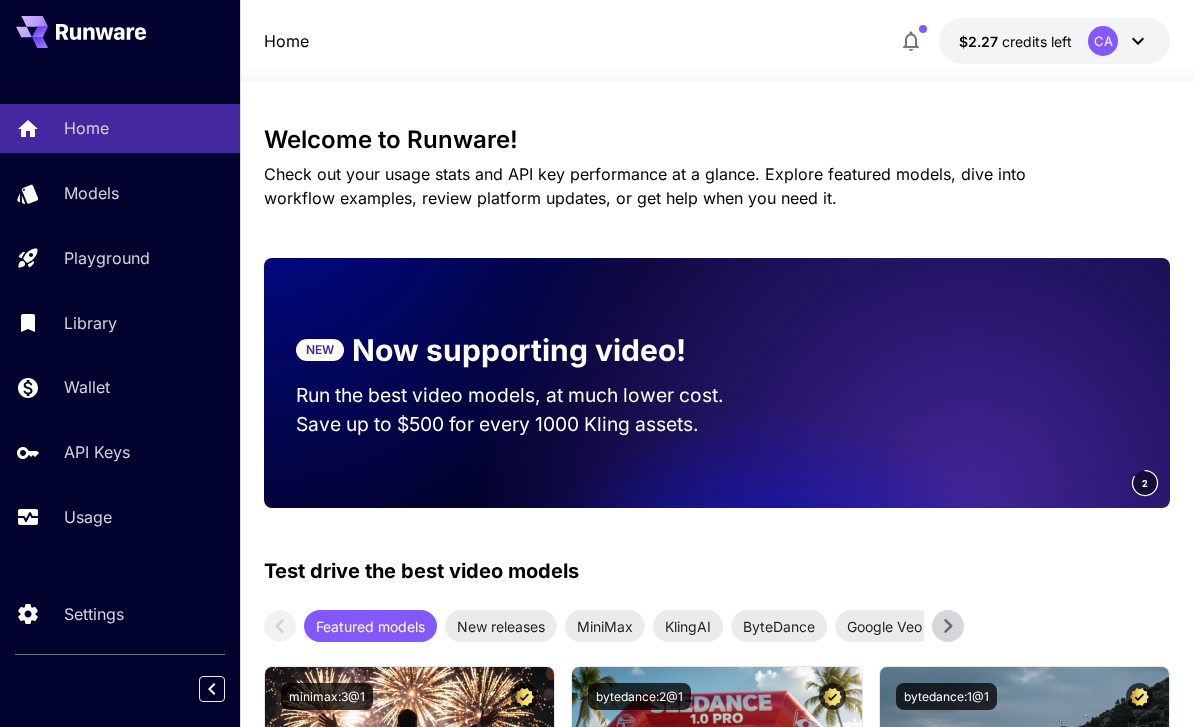 click on "Models" at bounding box center (91, 193) 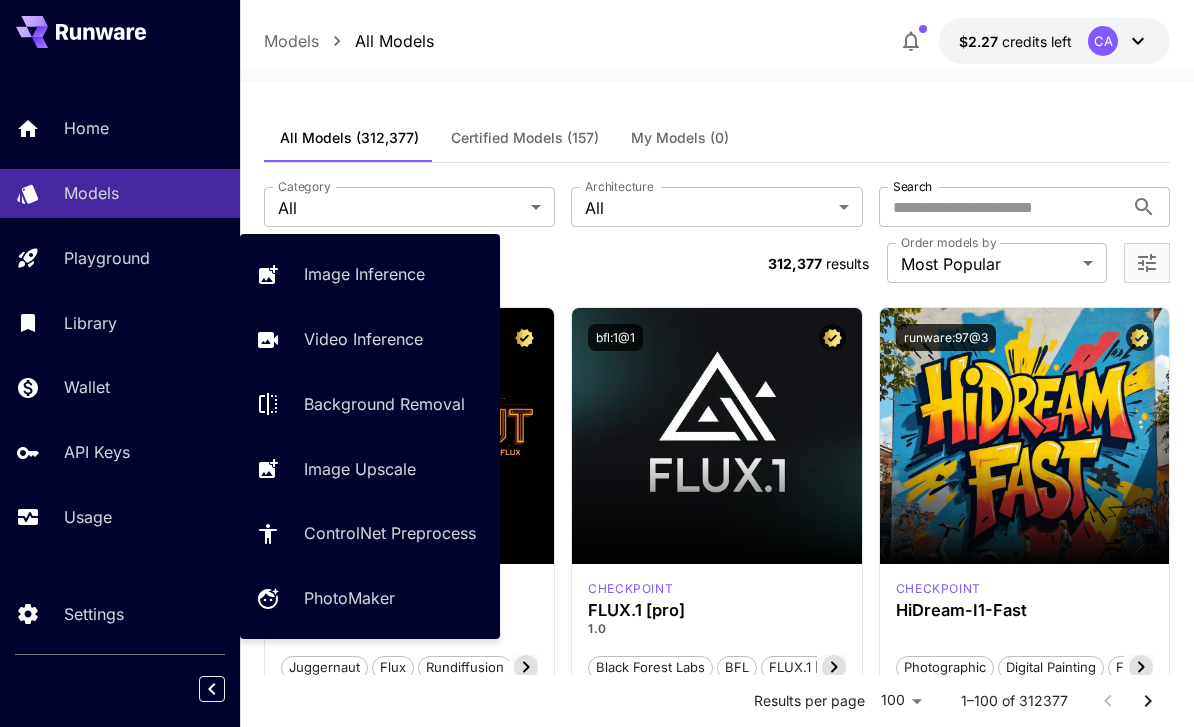 click on "Playground" at bounding box center [107, 258] 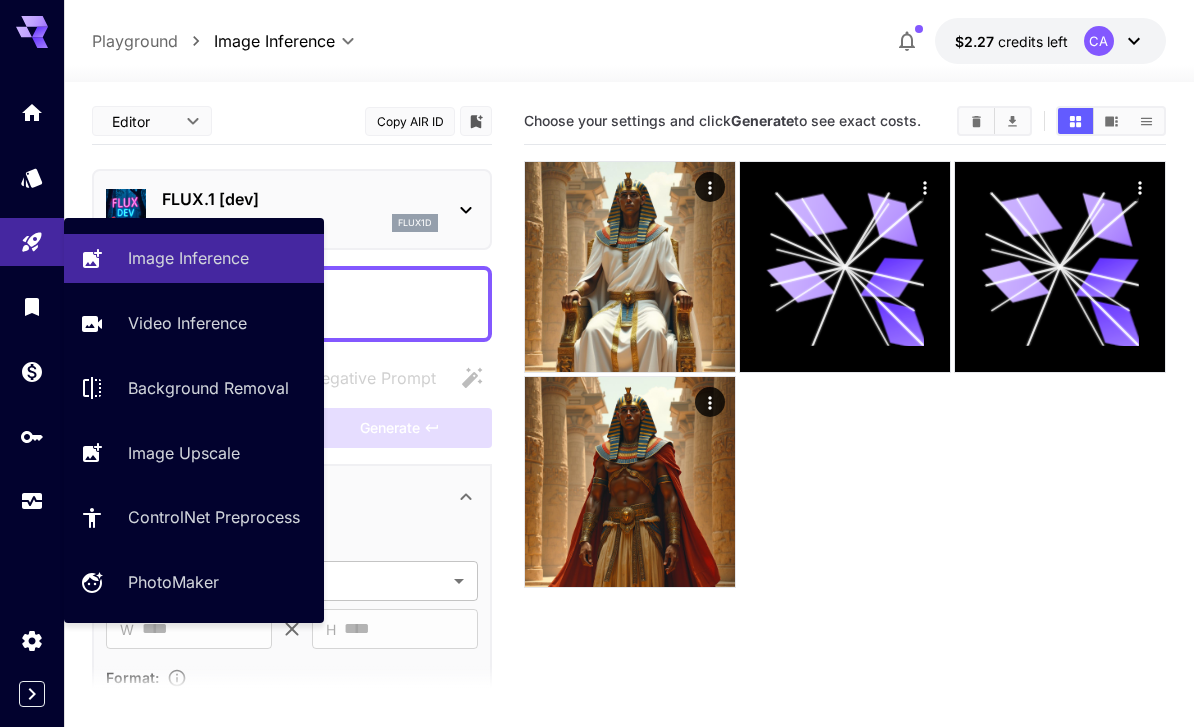 click at bounding box center [845, 374] 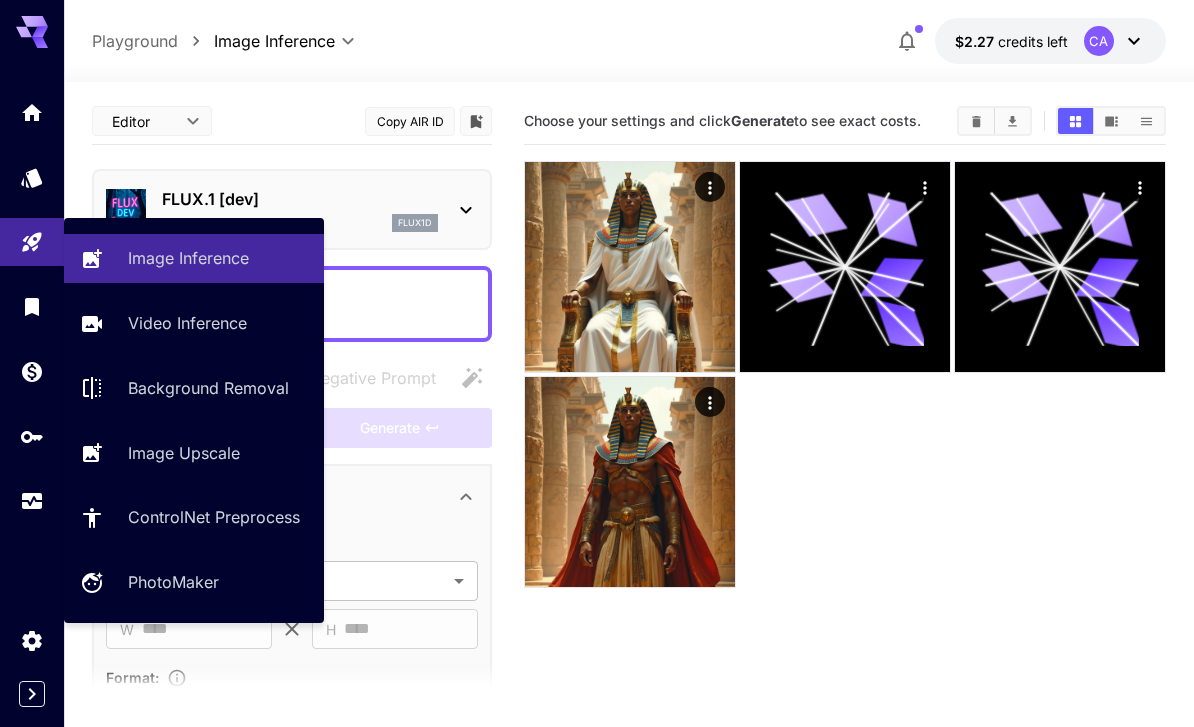 click at bounding box center (630, 267) 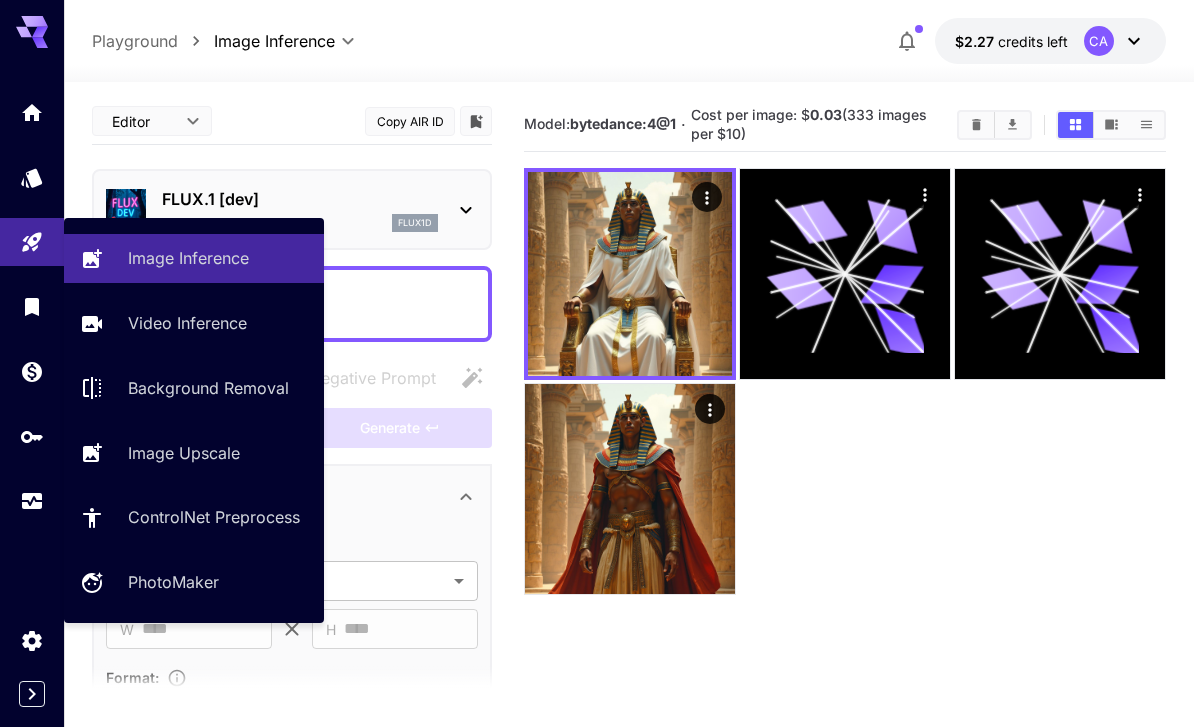 click at bounding box center [630, 274] 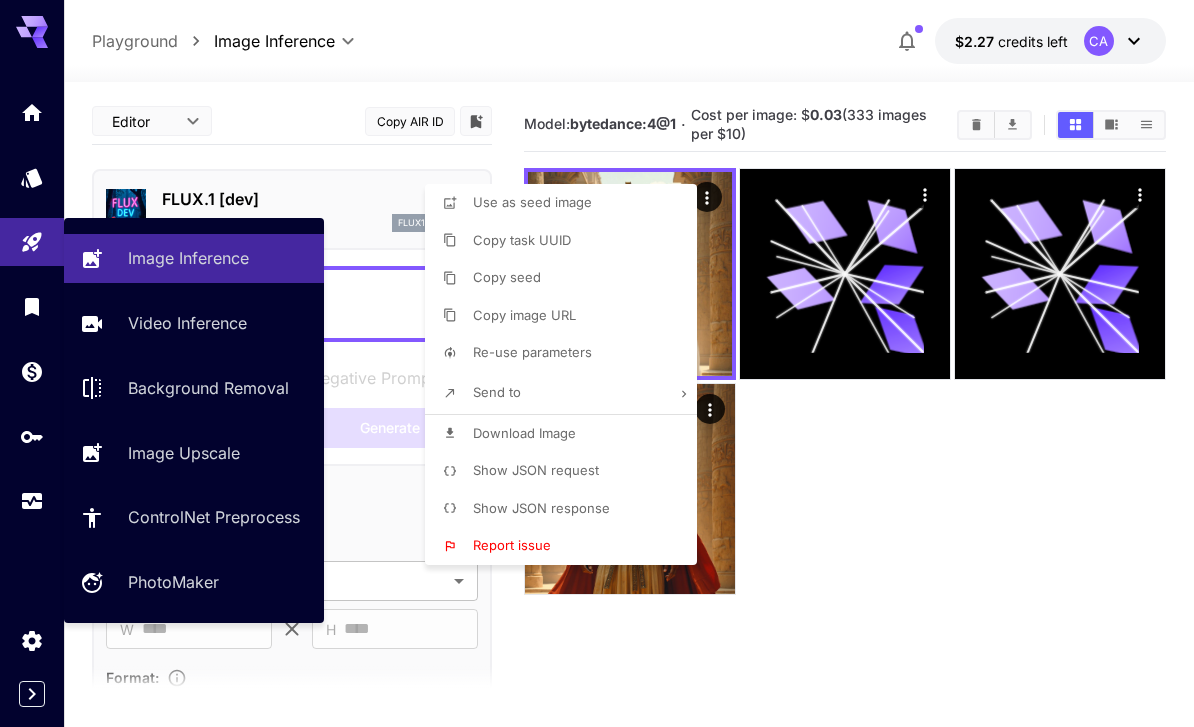 click at bounding box center [597, 363] 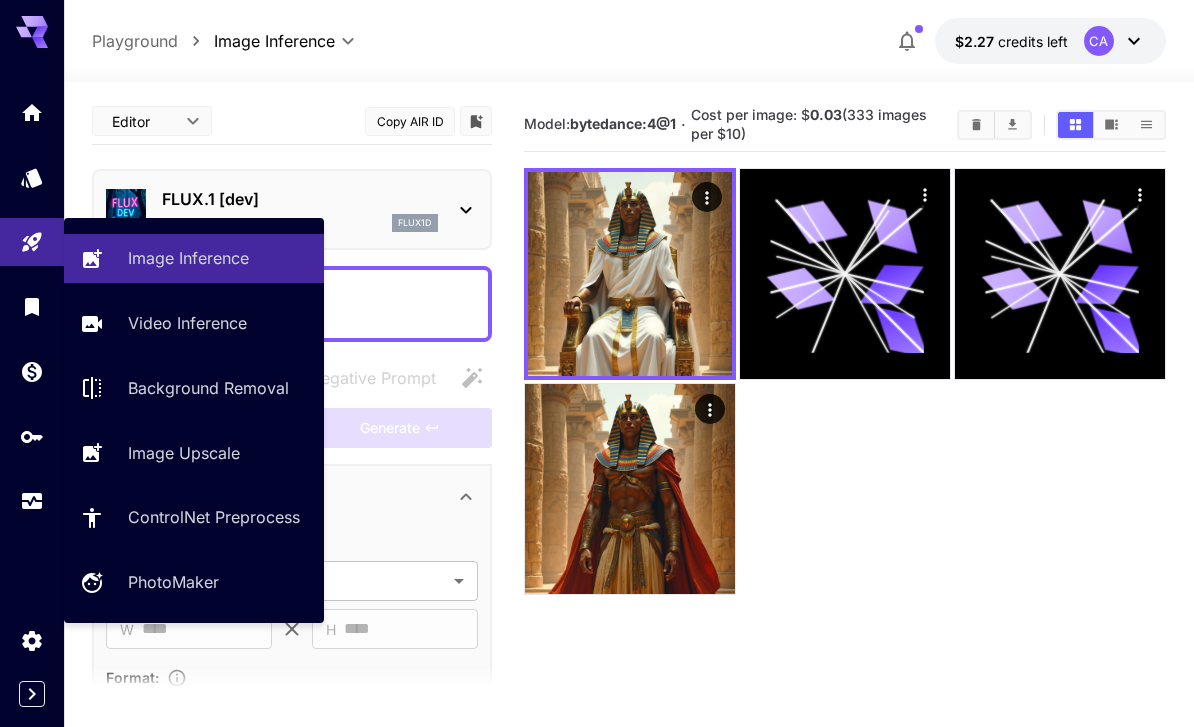 click at bounding box center [32, 242] 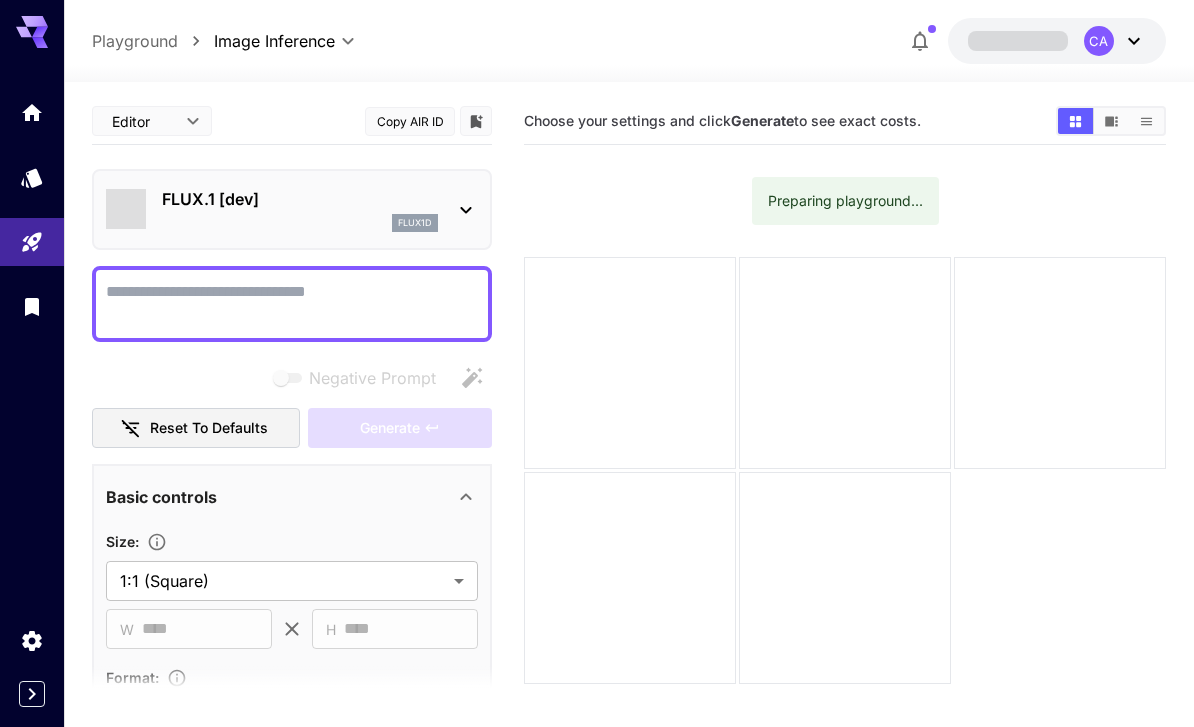 scroll, scrollTop: 0, scrollLeft: 0, axis: both 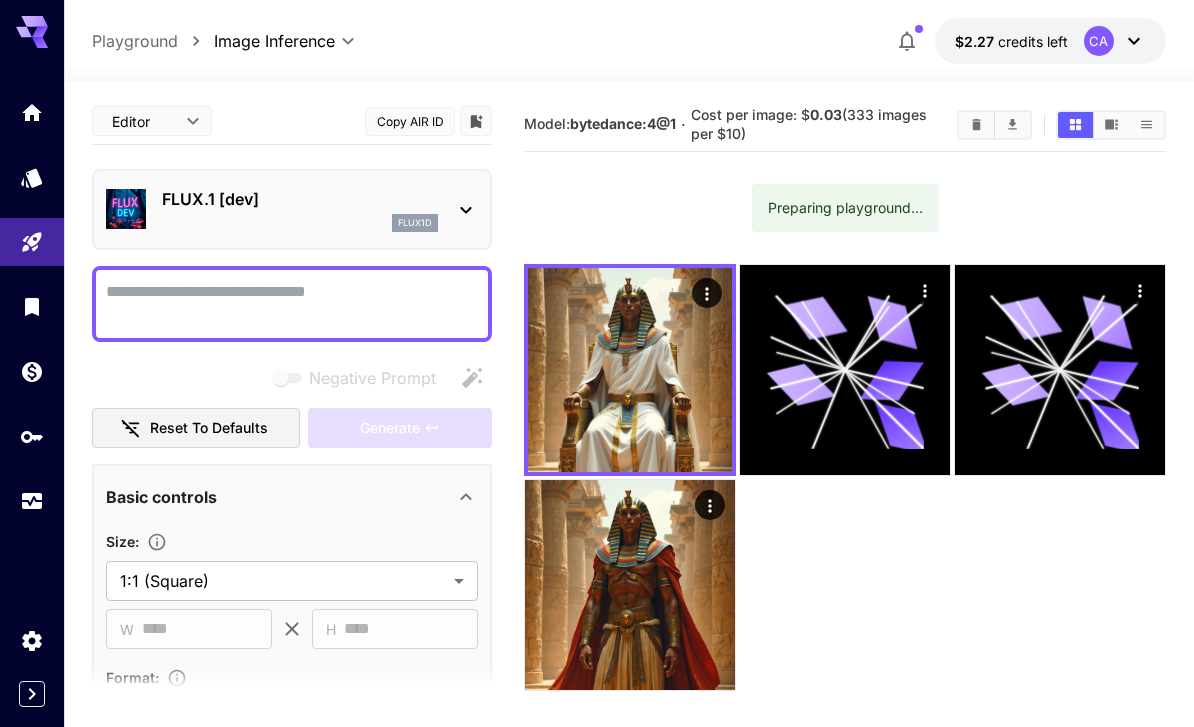 click on "FLUX.1 [dev]" at bounding box center [300, 199] 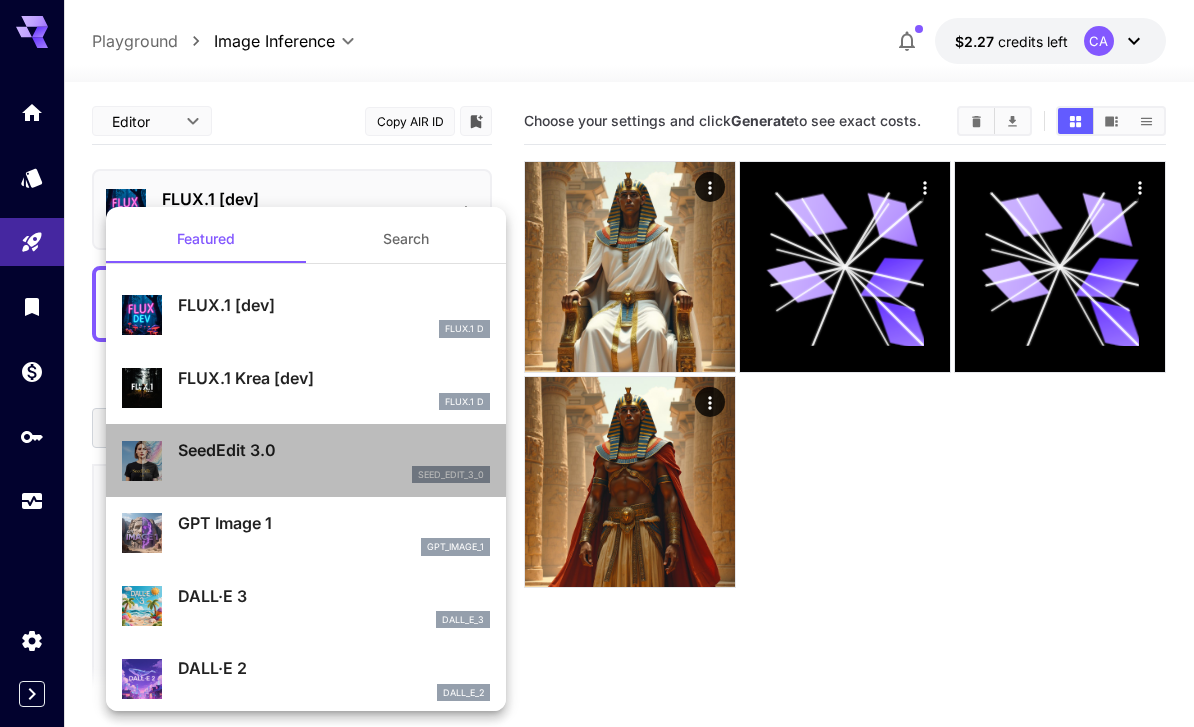 click on "SeedEdit 3.0 seed_edit_3_0" at bounding box center [334, 460] 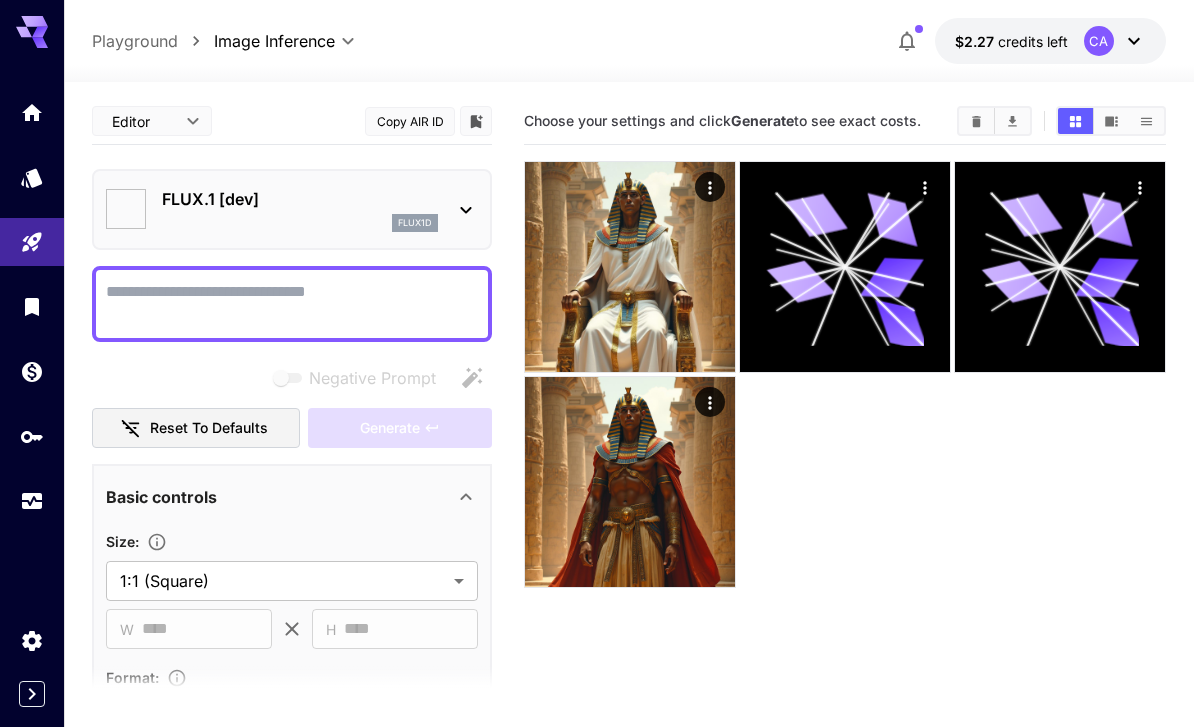 type on "***" 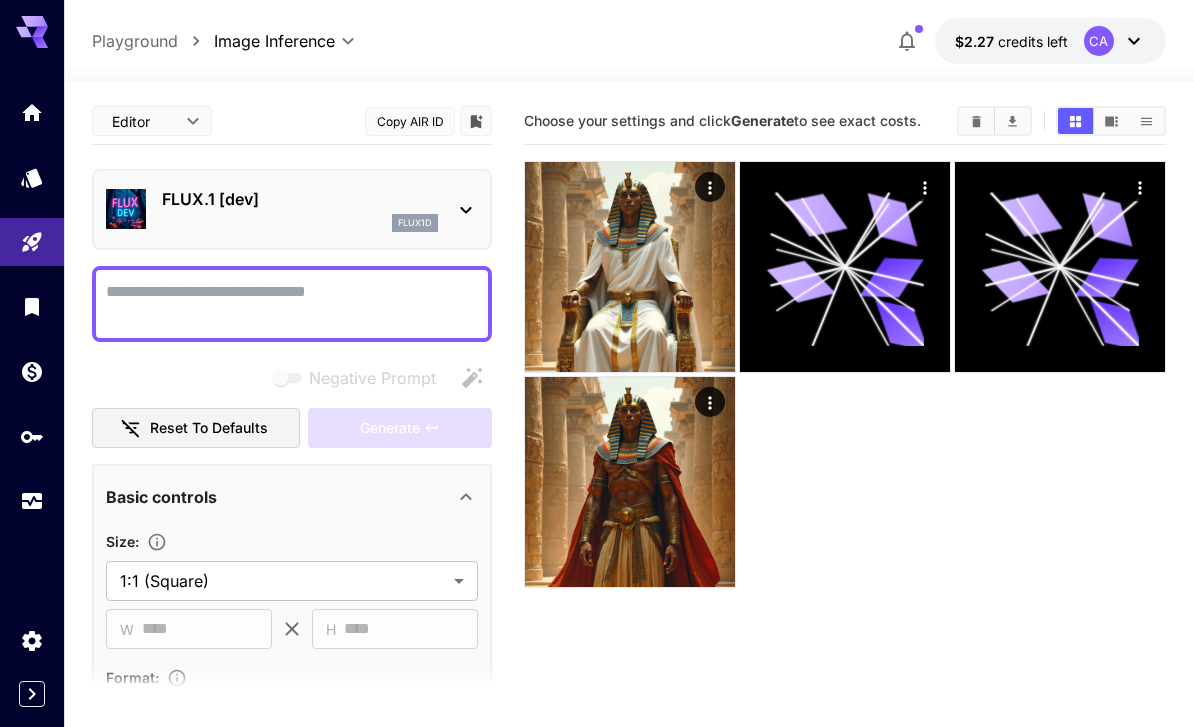 click 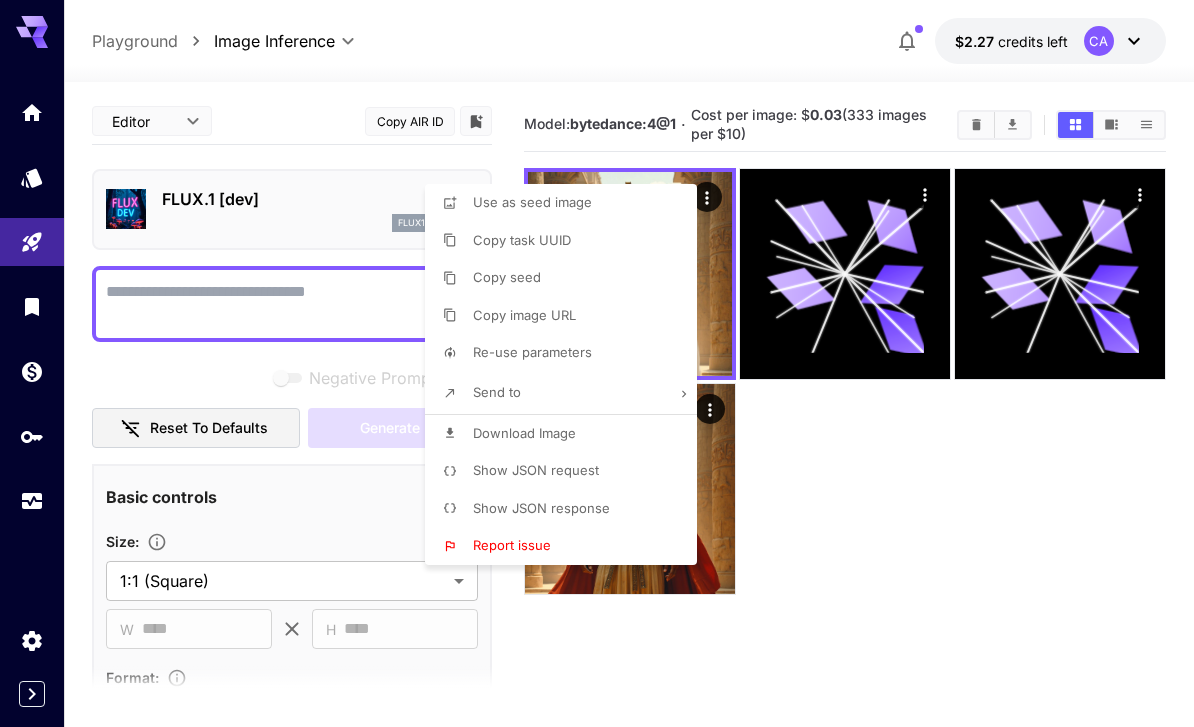 click at bounding box center [597, 363] 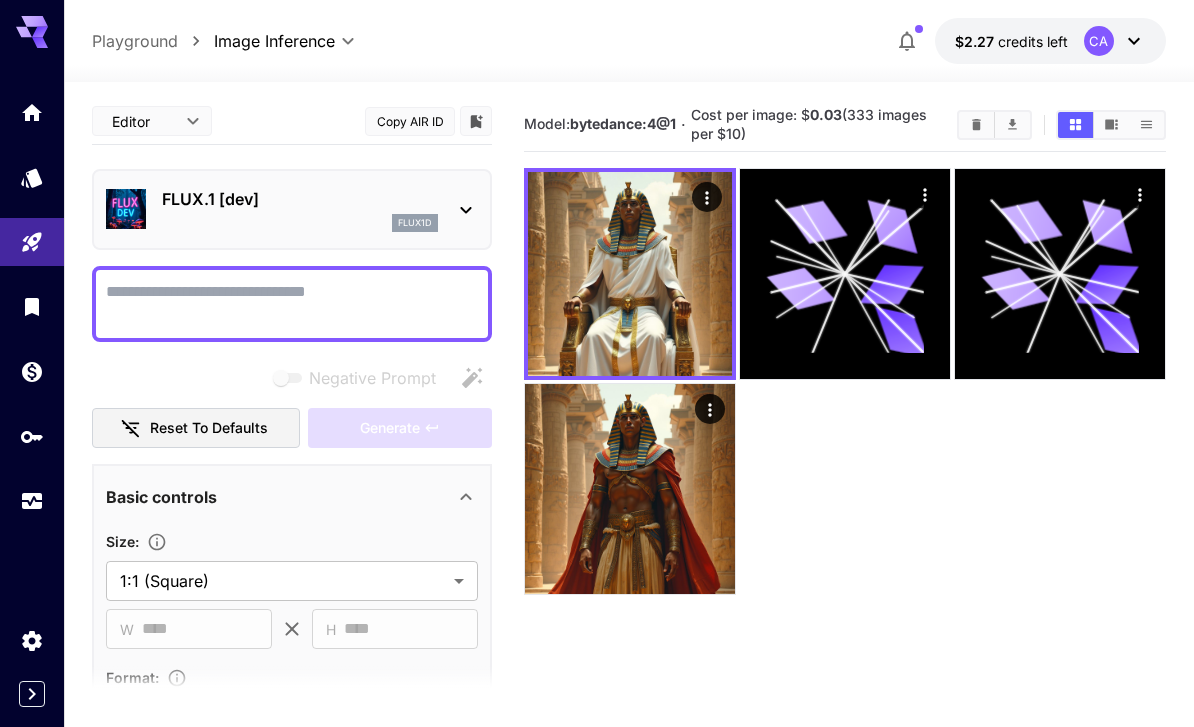 click at bounding box center [0, 0] 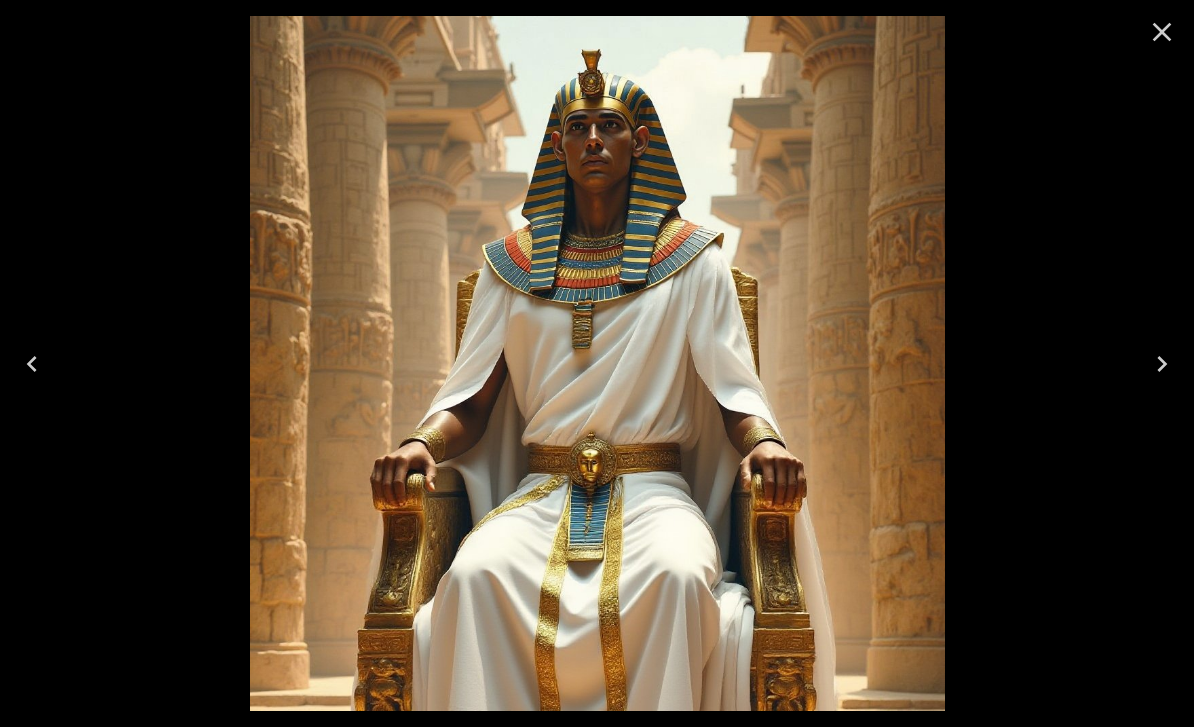 click at bounding box center [1162, 32] 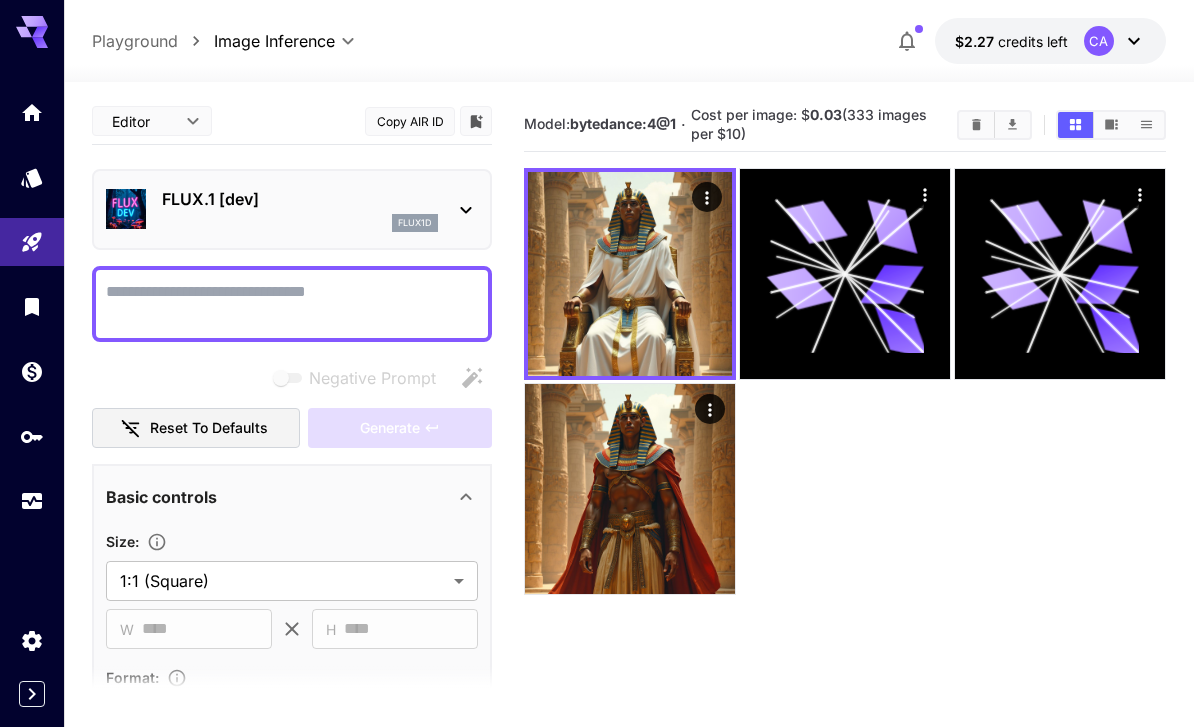 click 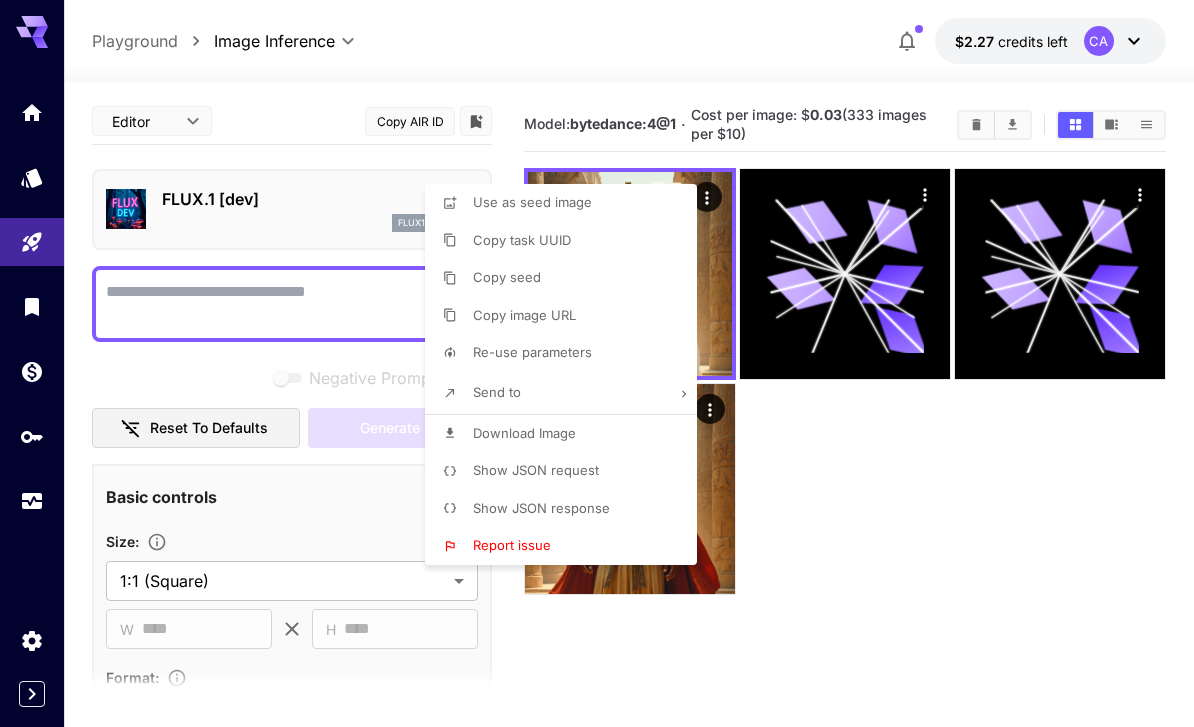 click on "Use as seed image" at bounding box center (567, 203) 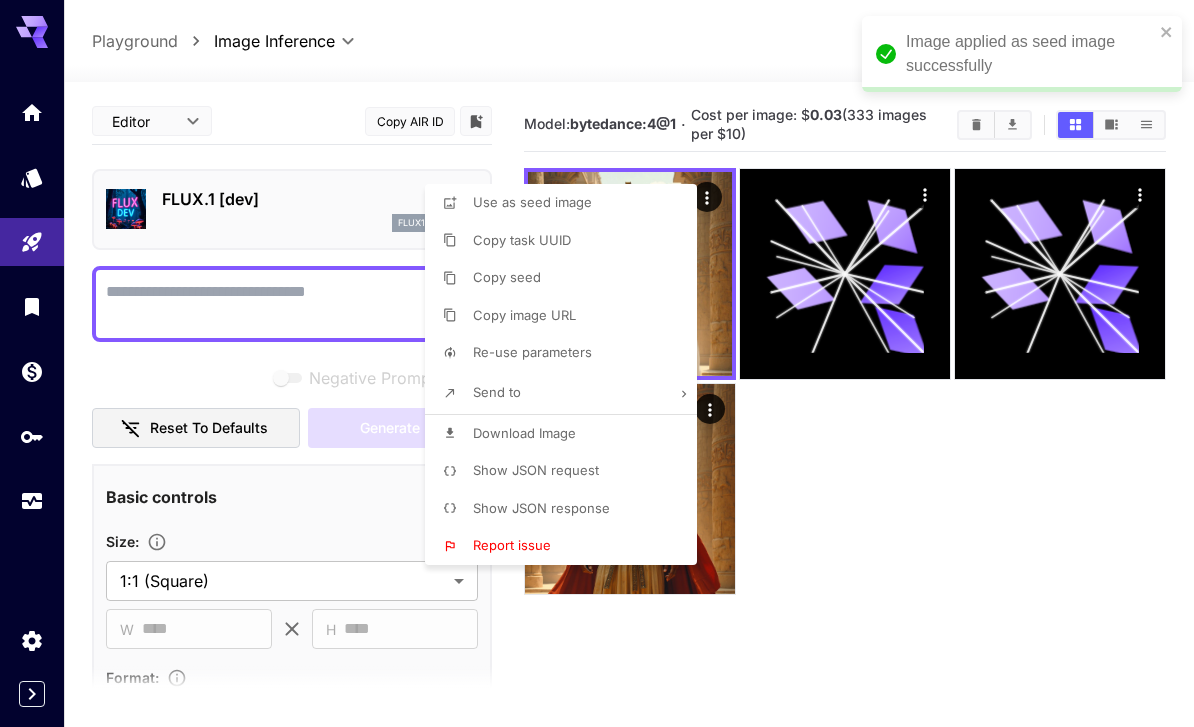 type on "**********" 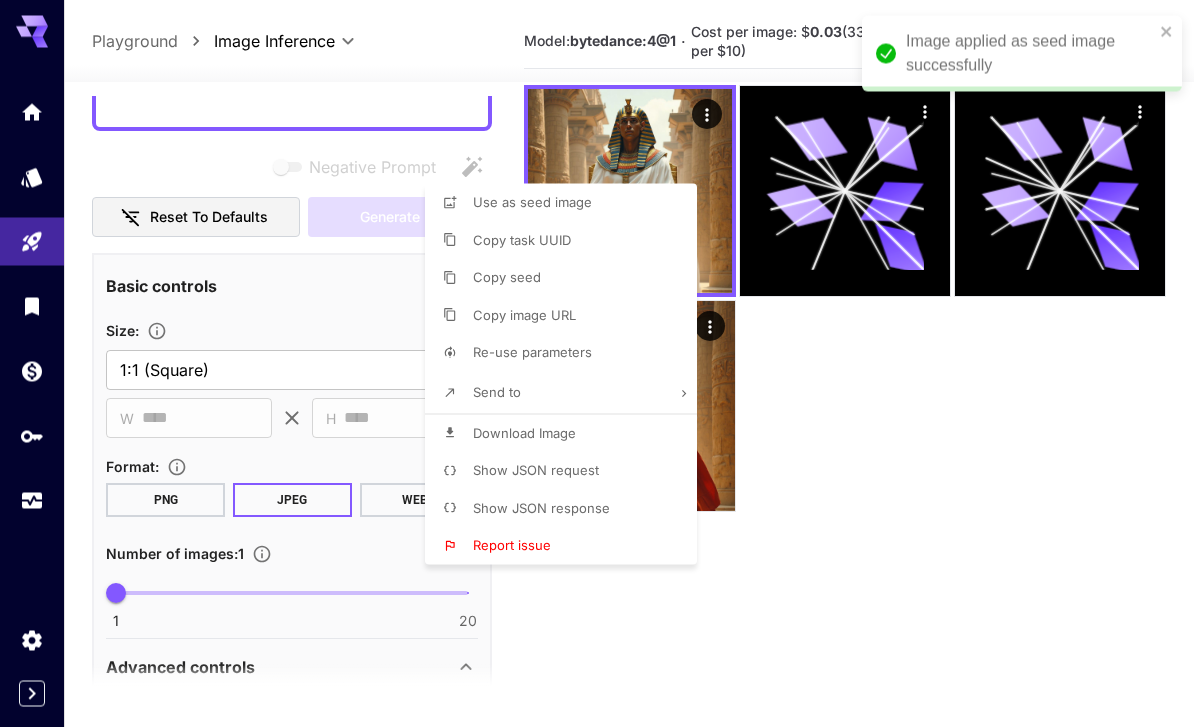 scroll, scrollTop: 561, scrollLeft: 0, axis: vertical 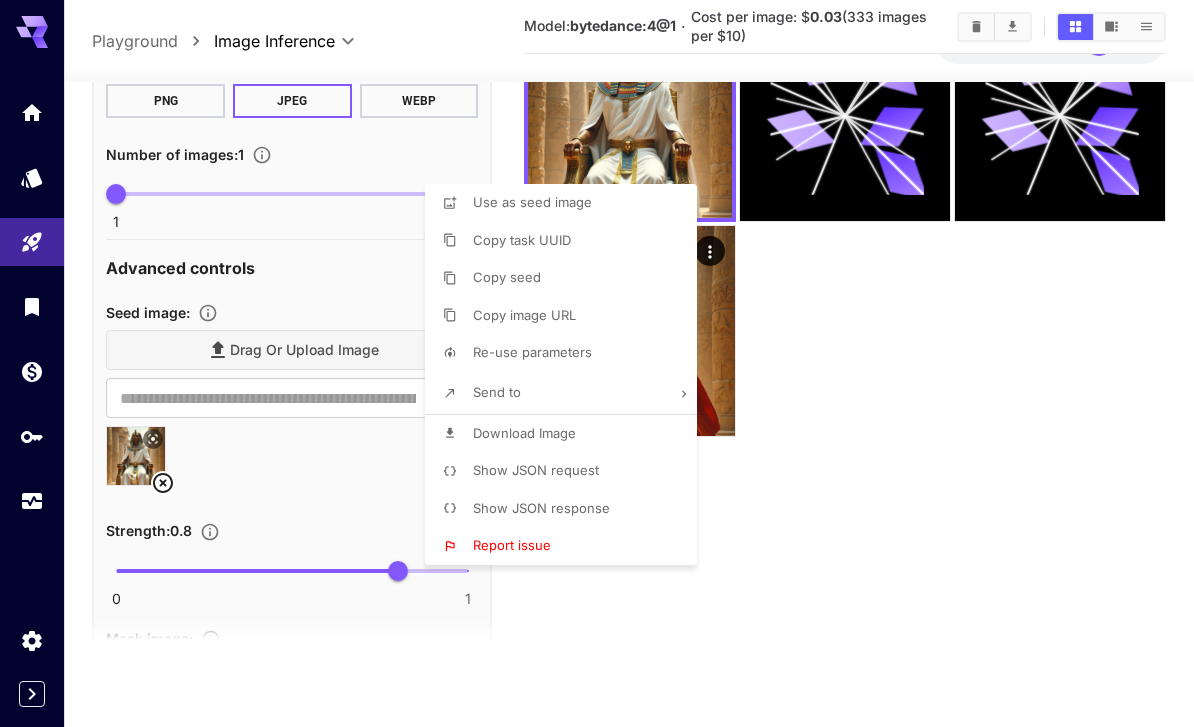 click at bounding box center (597, 363) 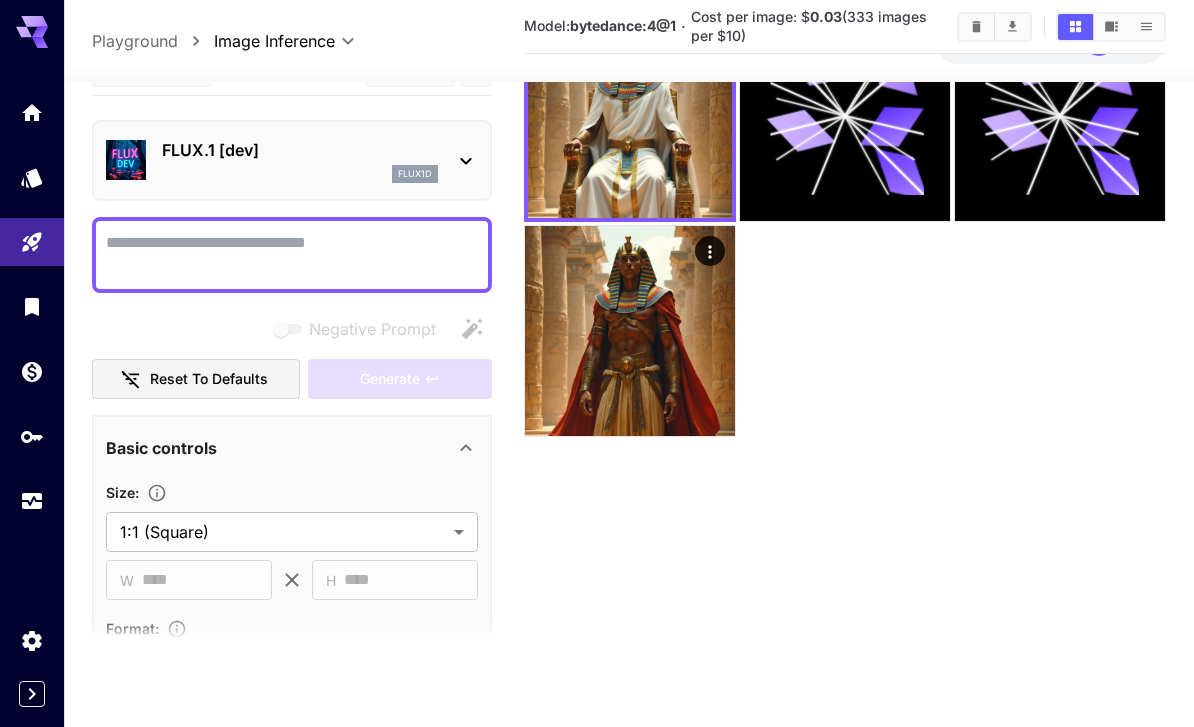 scroll, scrollTop: 0, scrollLeft: 0, axis: both 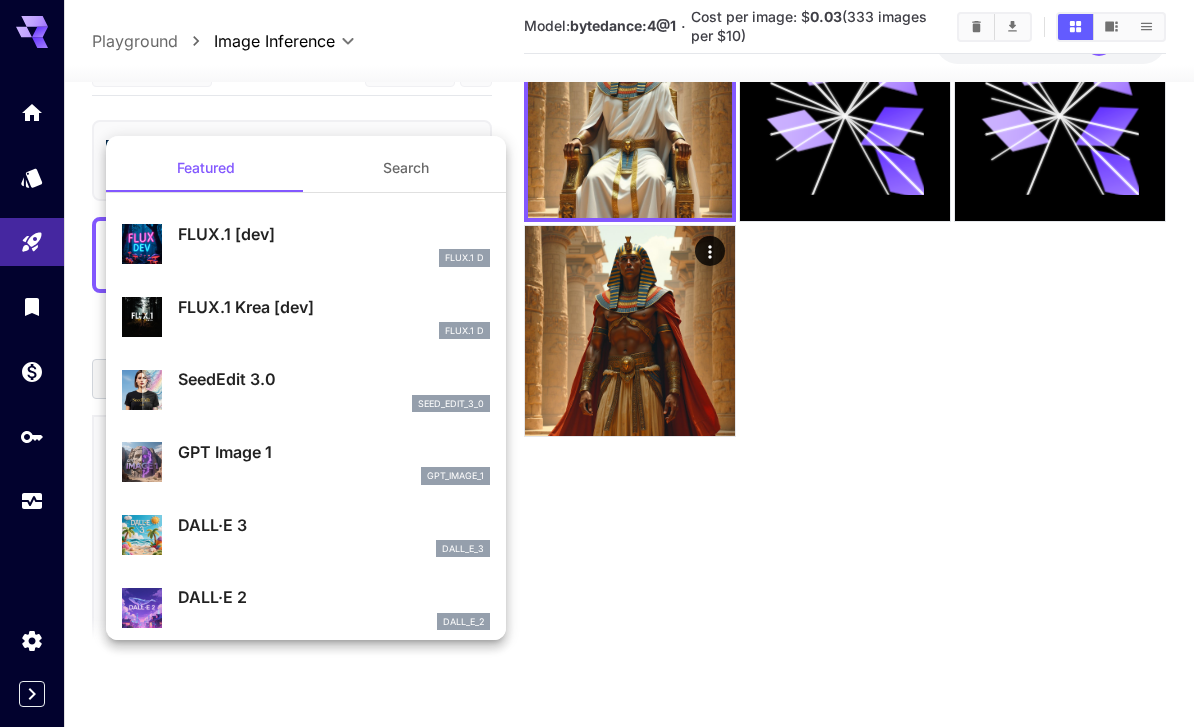 click on "SeedEdit 3.0" at bounding box center (334, 379) 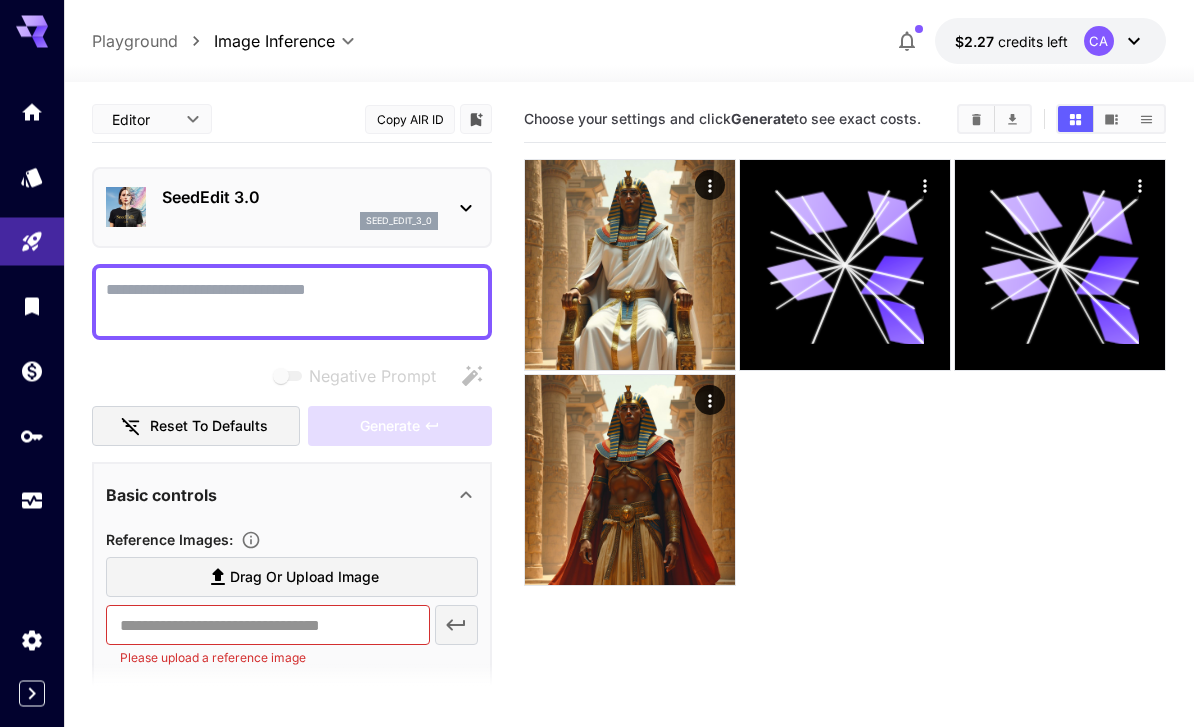 scroll, scrollTop: 0, scrollLeft: 0, axis: both 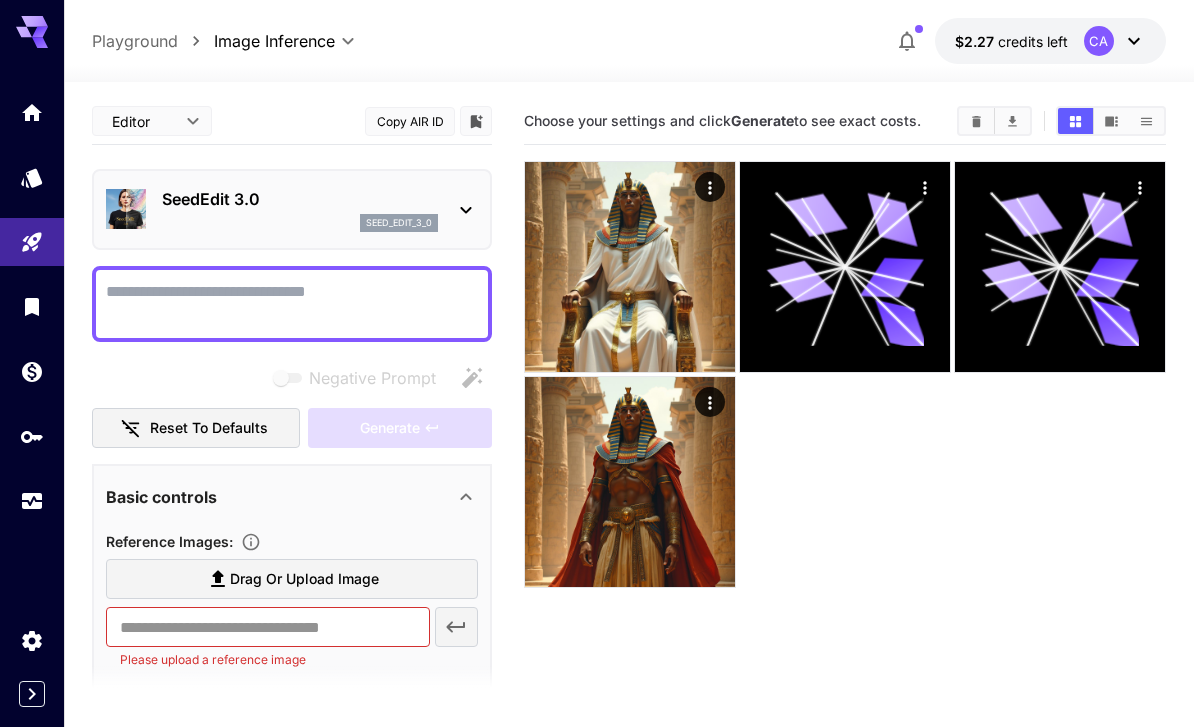 click 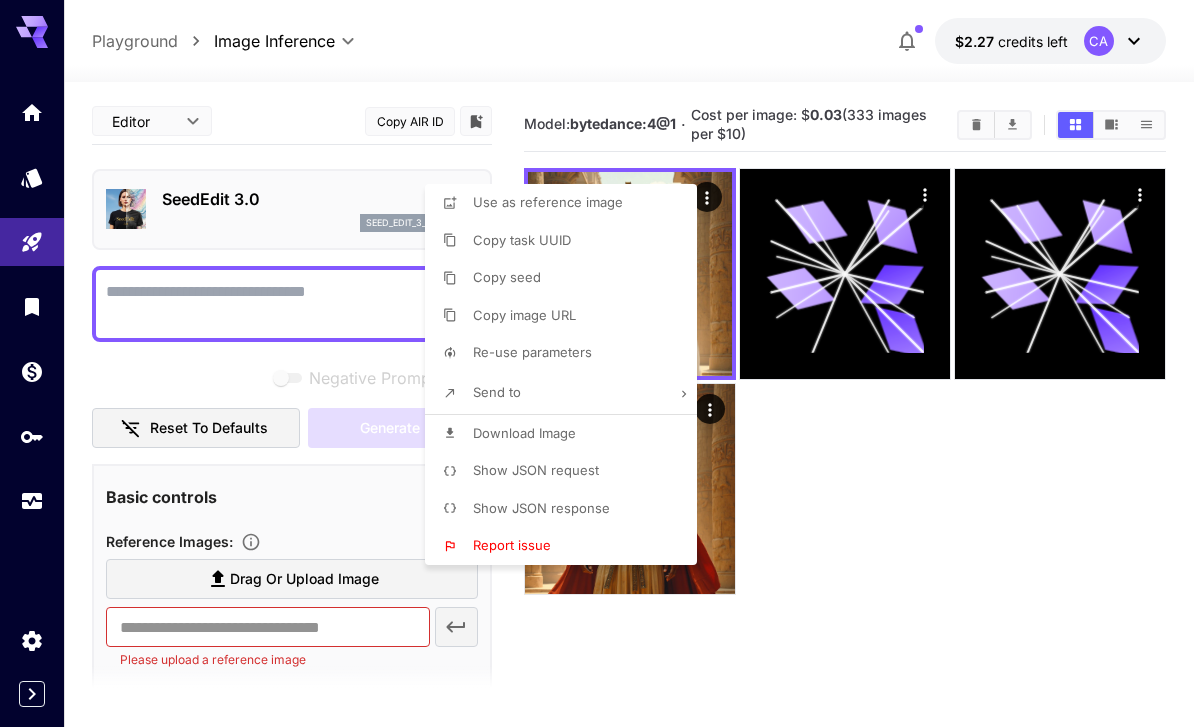 click on "Use as reference image" at bounding box center [567, 203] 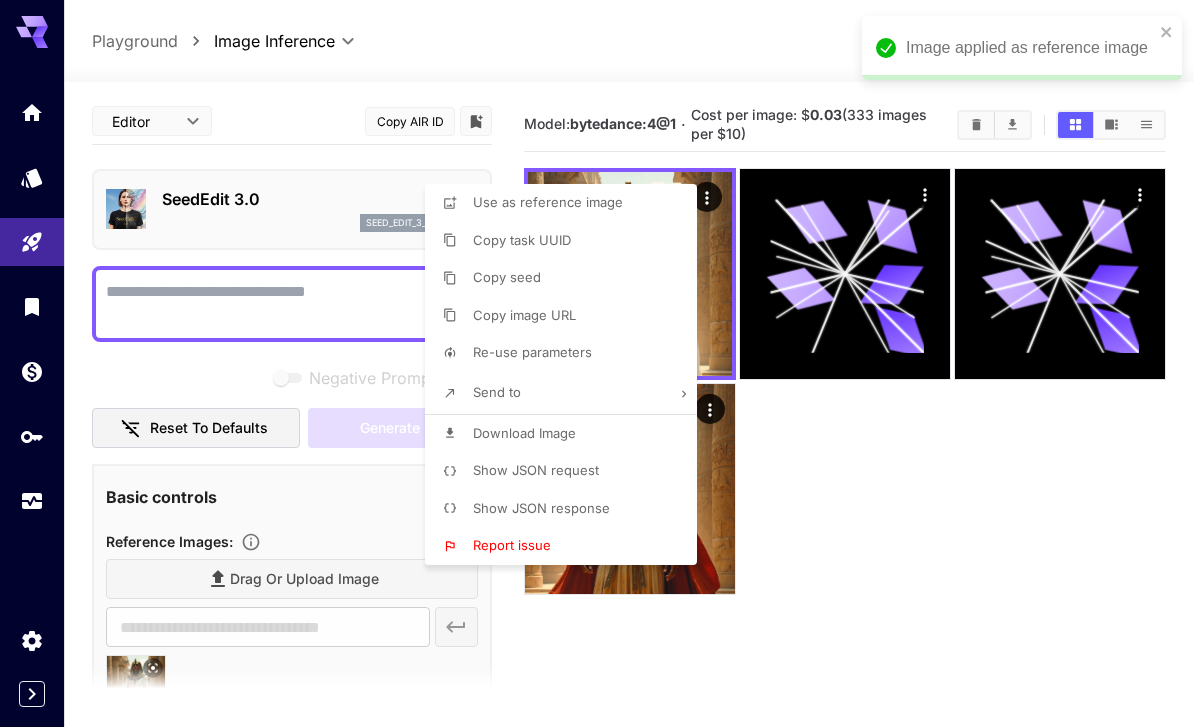 click at bounding box center [597, 363] 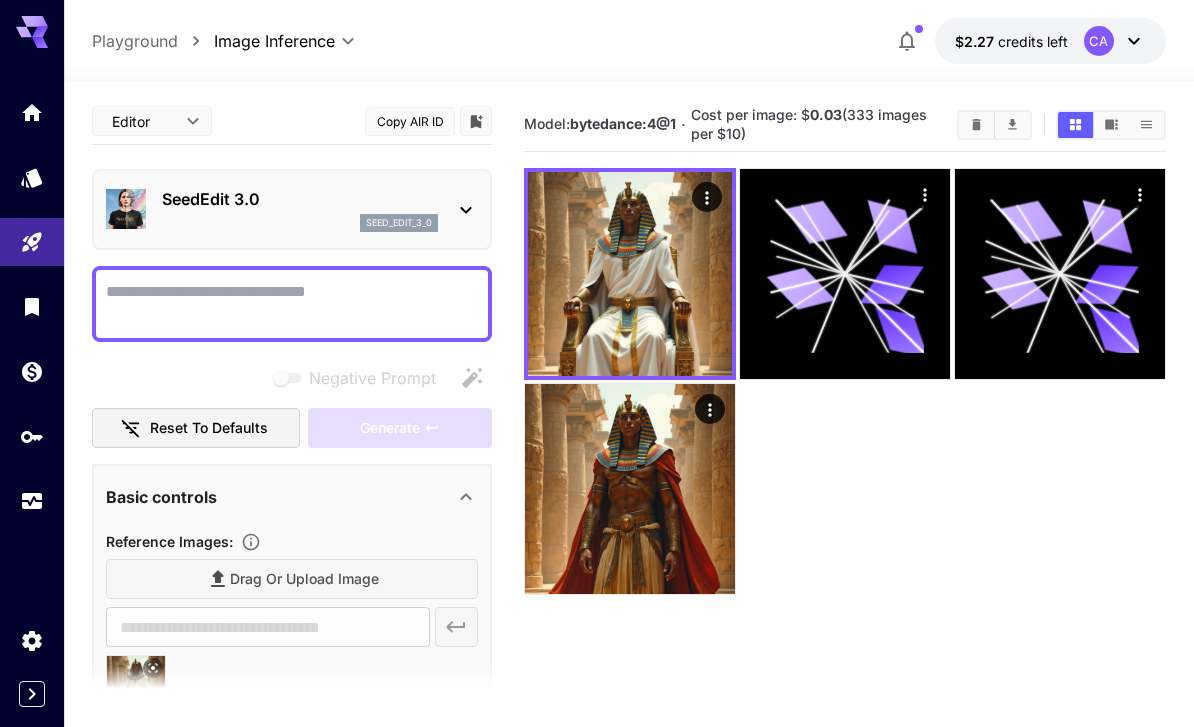 click on "Negative Prompt" at bounding box center (292, 304) 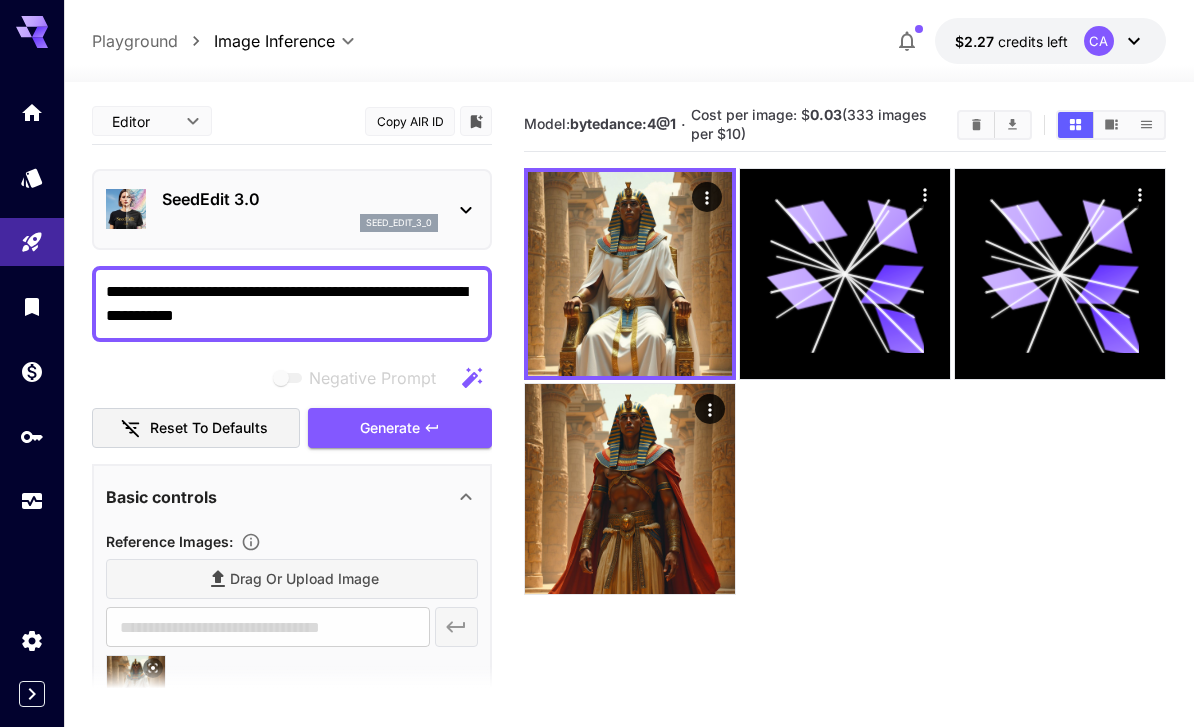 click on "Generate" at bounding box center [400, 428] 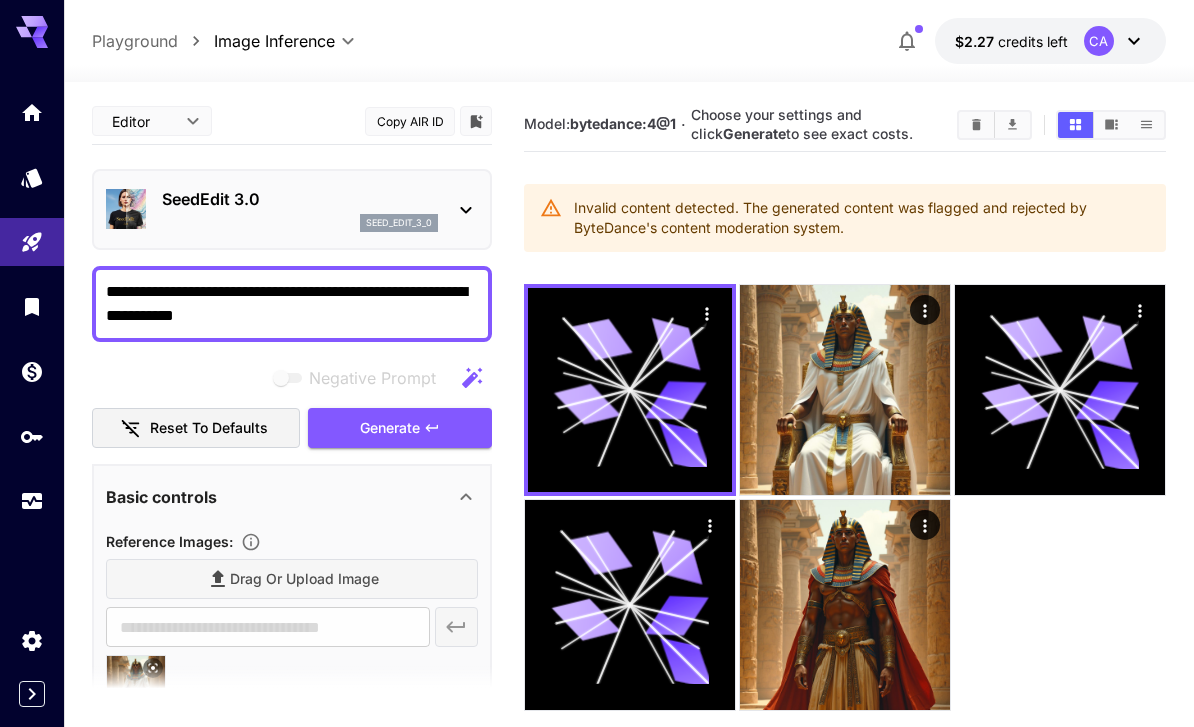 click on "**********" at bounding box center (292, 304) 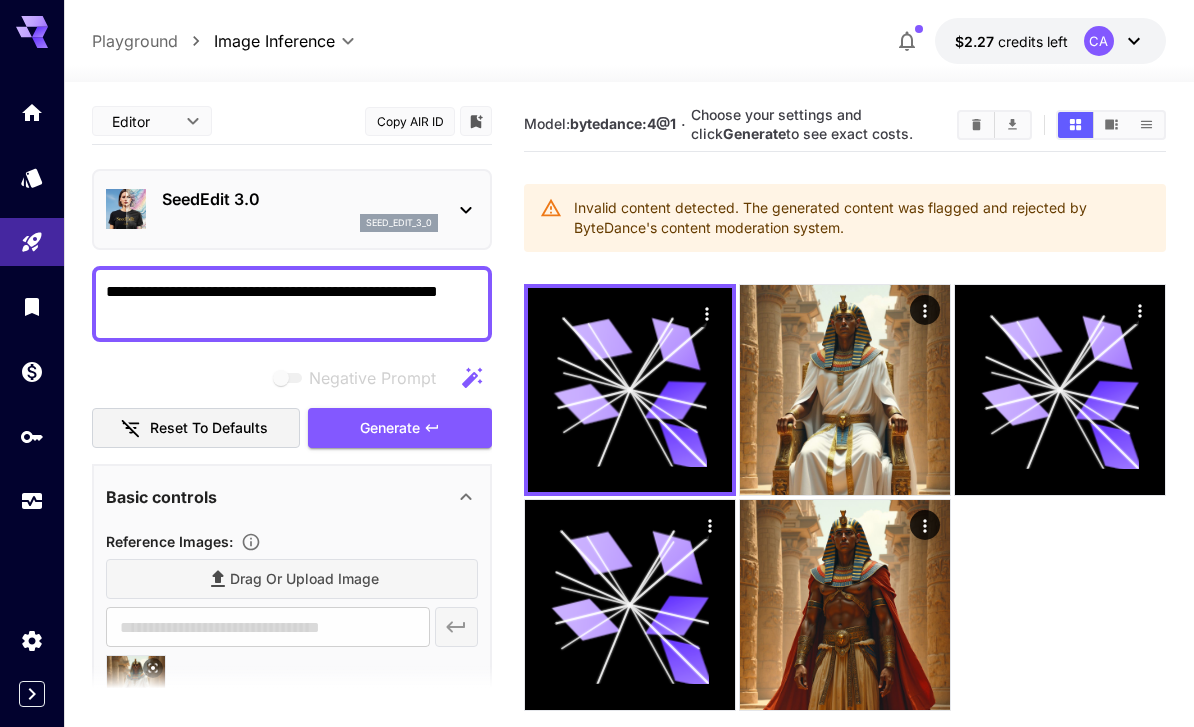 click on "Generate" at bounding box center (390, 428) 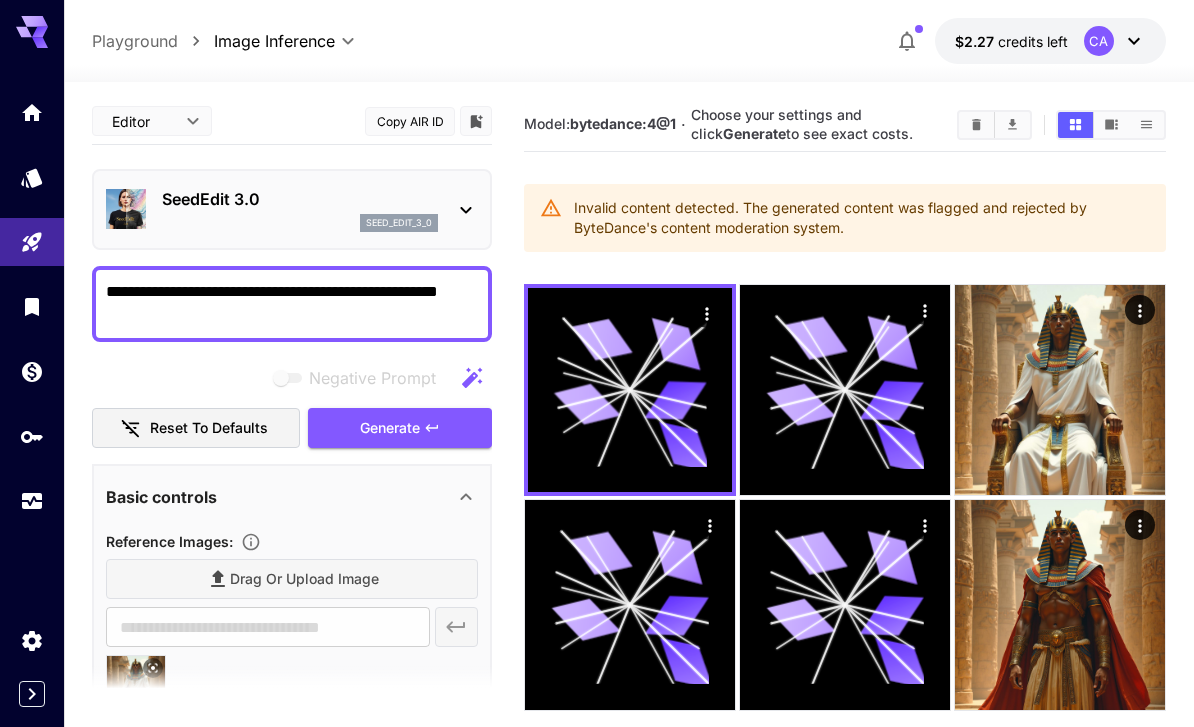 scroll, scrollTop: 0, scrollLeft: 0, axis: both 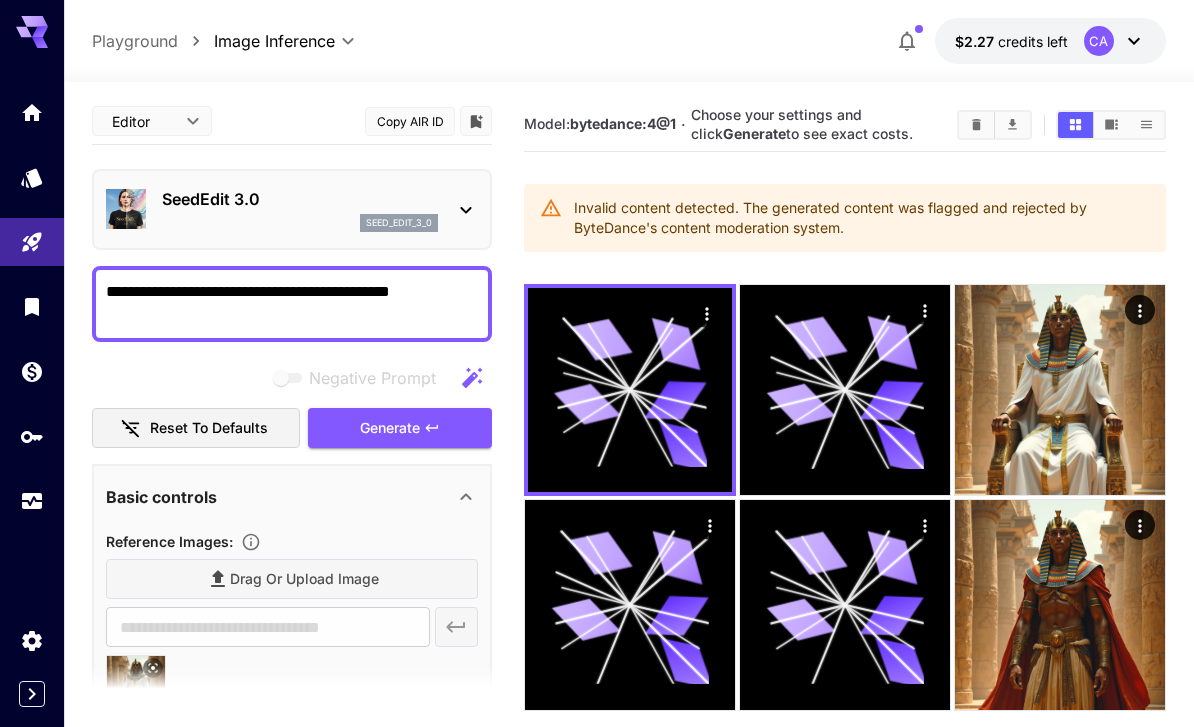 click on "**********" at bounding box center [292, 304] 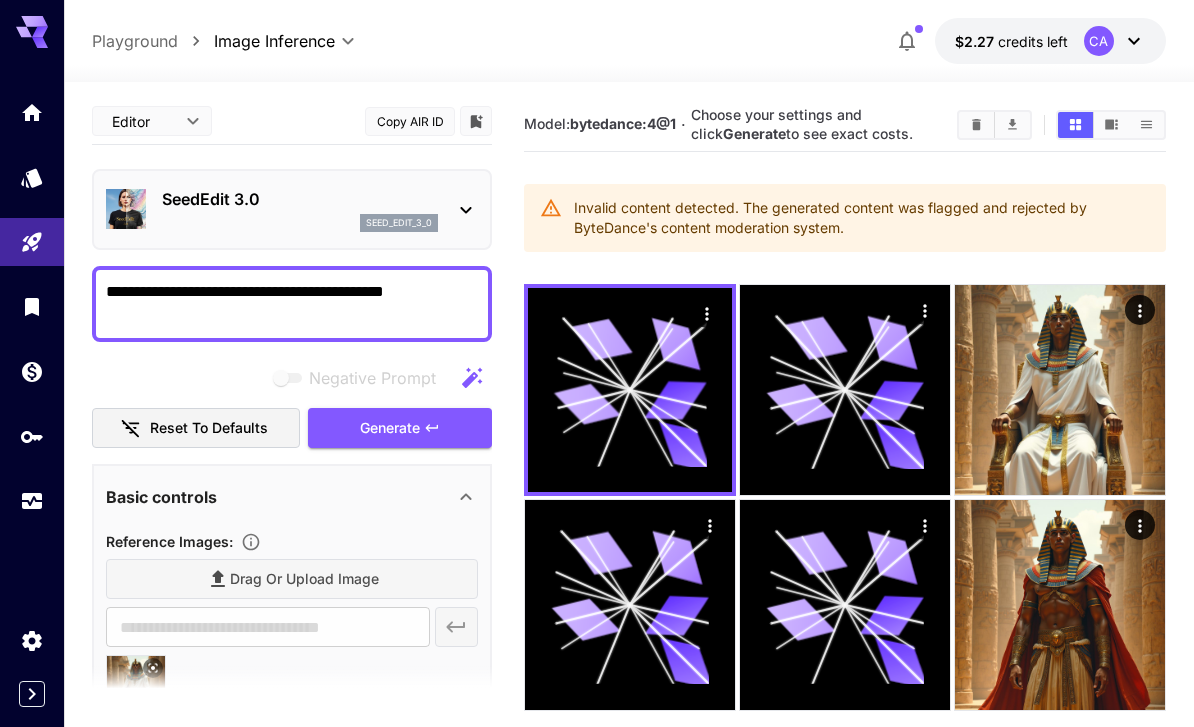 click on "**********" at bounding box center (292, 304) 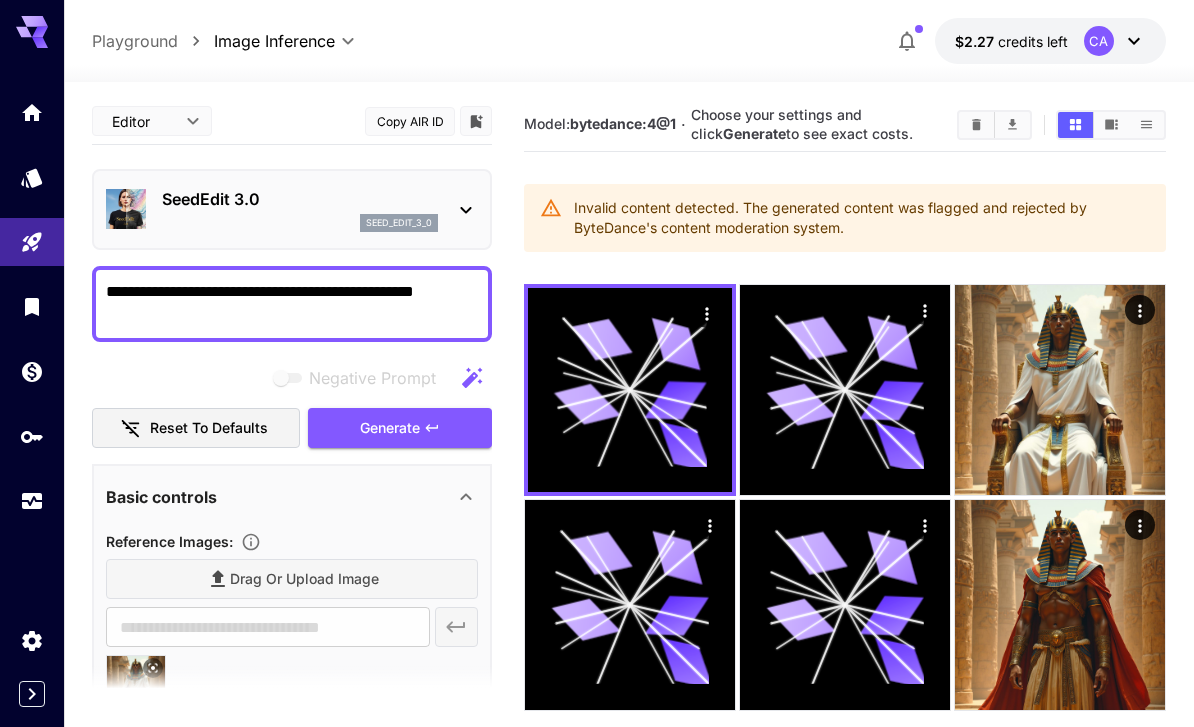 scroll, scrollTop: 0, scrollLeft: 0, axis: both 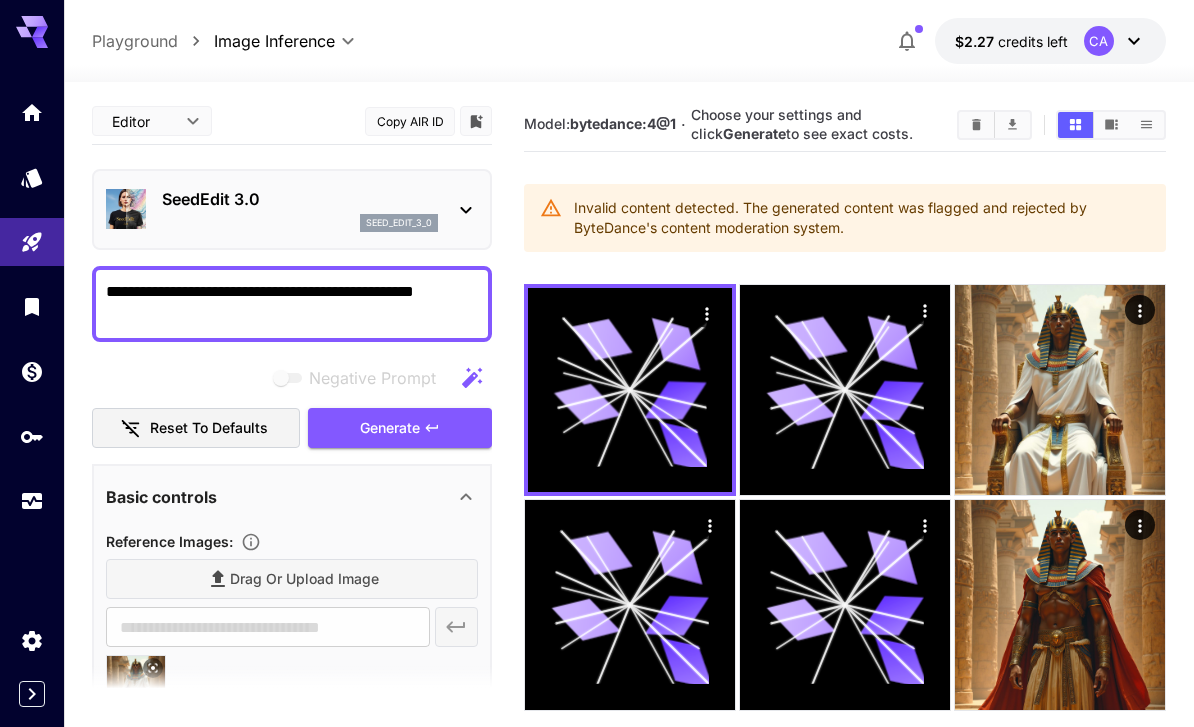 click on "**********" at bounding box center (292, 637) 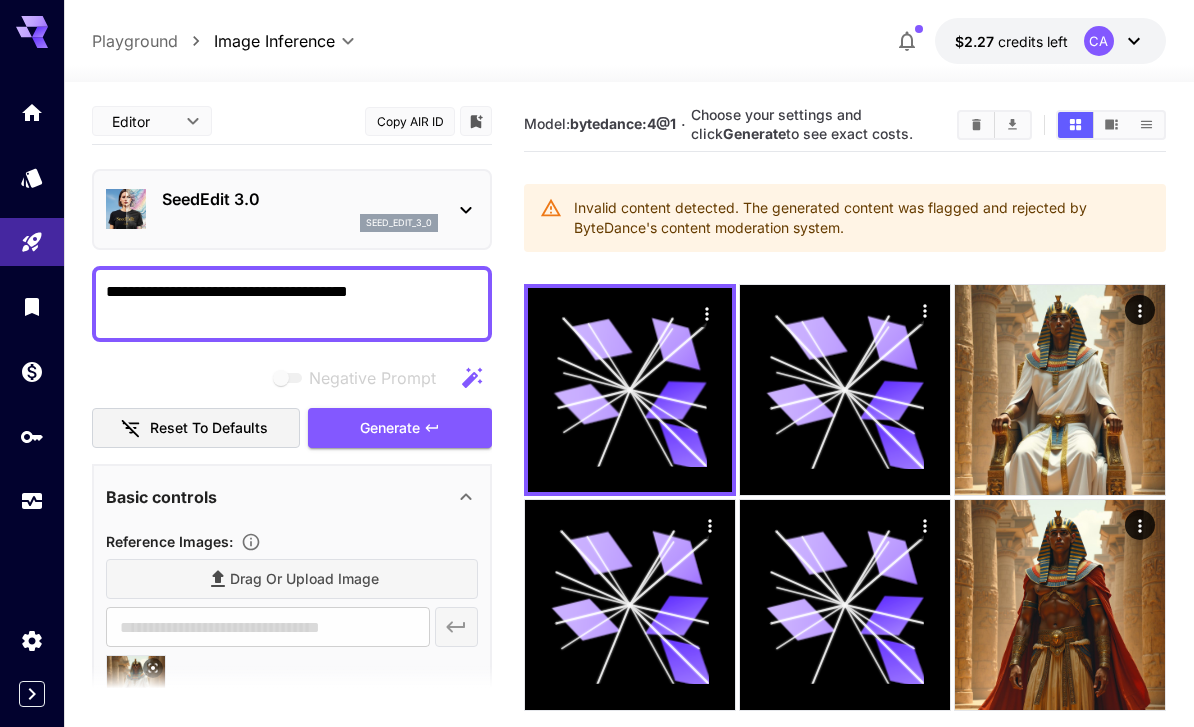 click on "Generate" at bounding box center [390, 428] 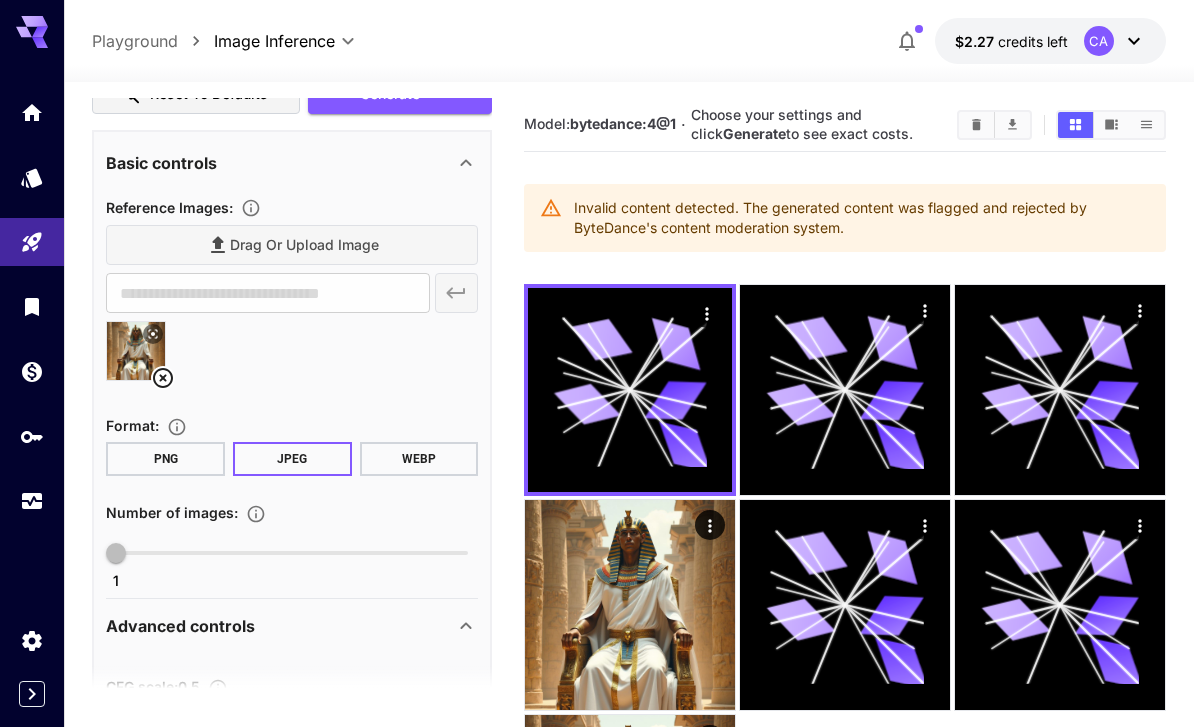 scroll, scrollTop: 334, scrollLeft: 0, axis: vertical 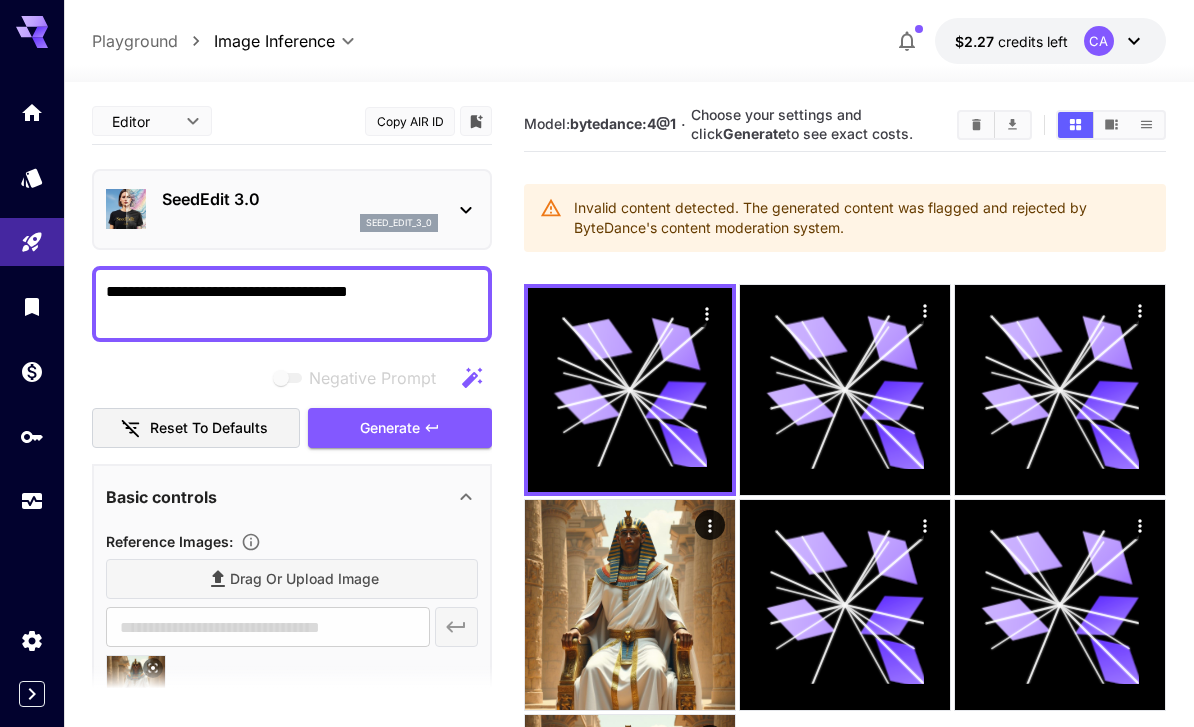 click on "**********" at bounding box center [292, 304] 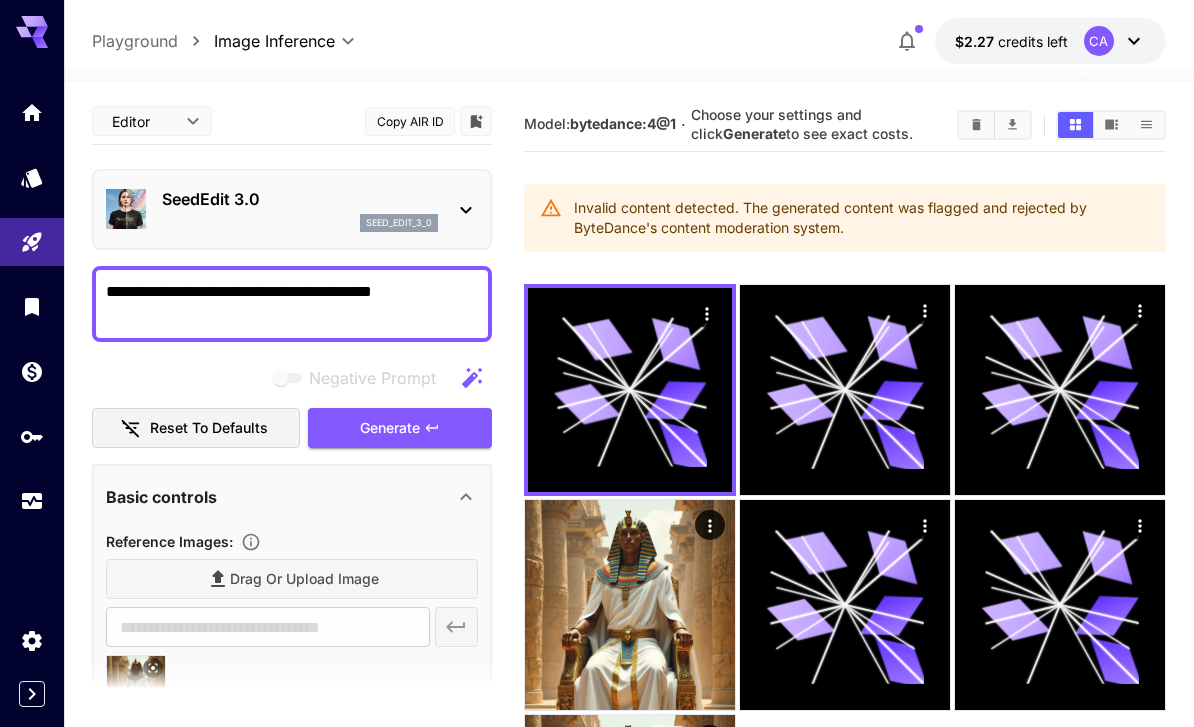 type on "**********" 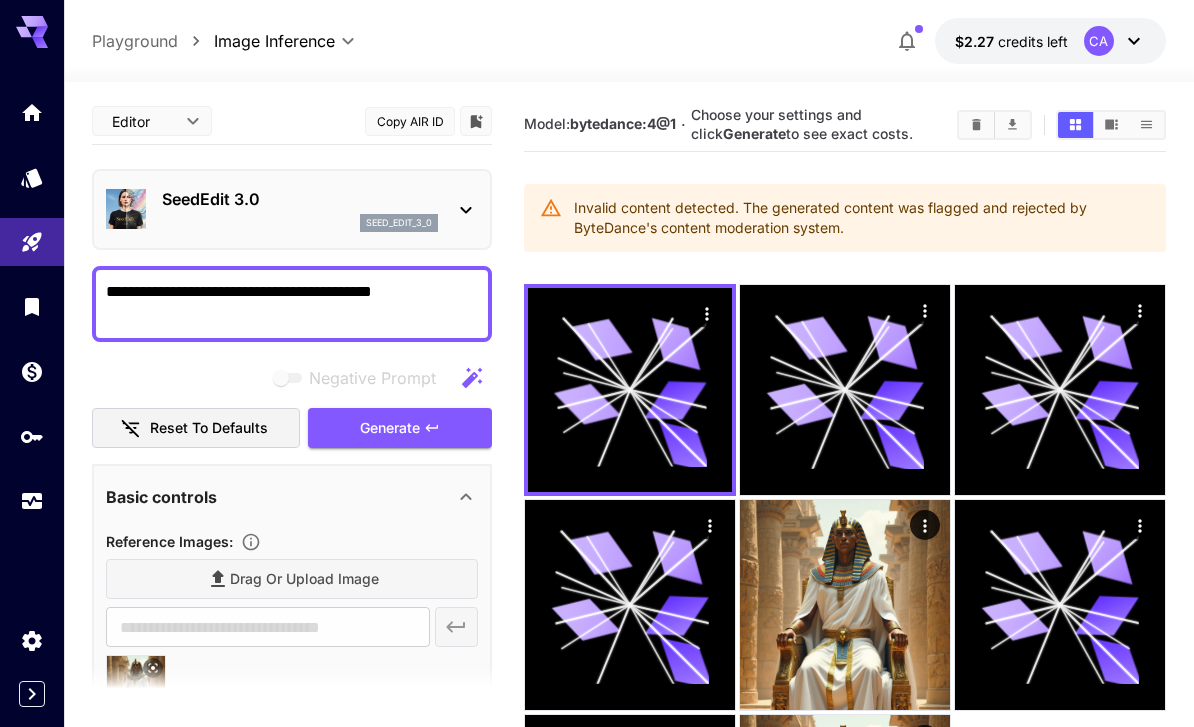 click on "seed_edit_3_0" at bounding box center (399, 223) 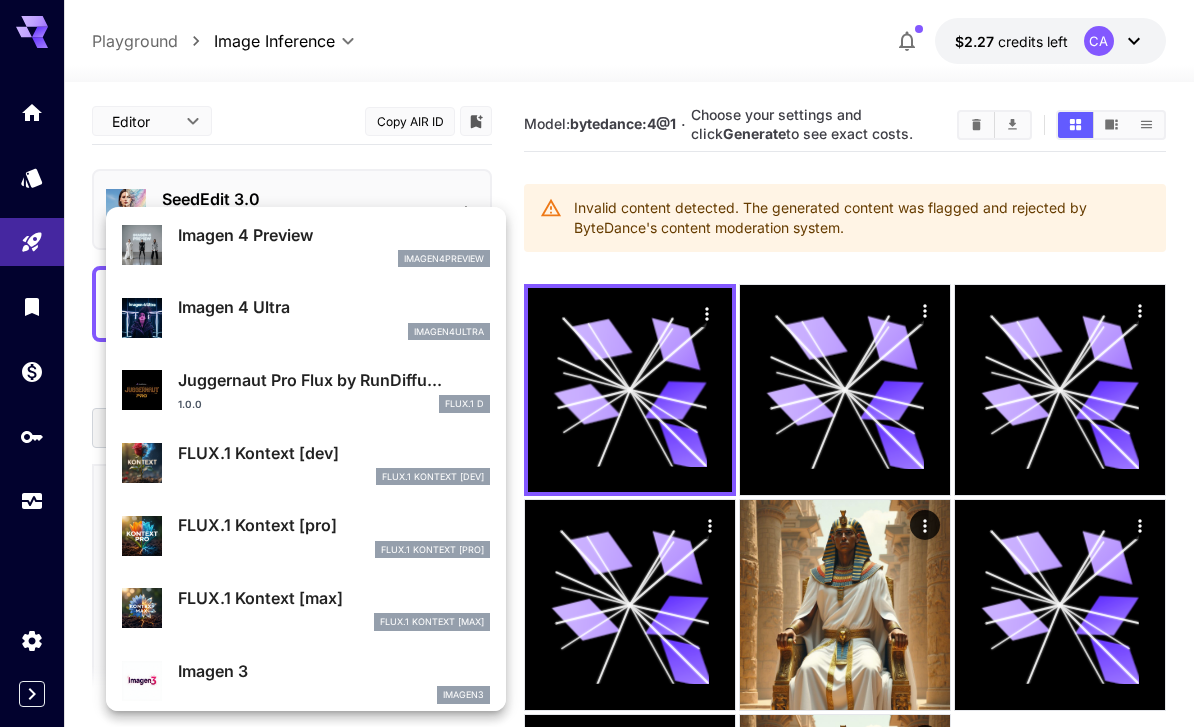 scroll, scrollTop: 584, scrollLeft: 0, axis: vertical 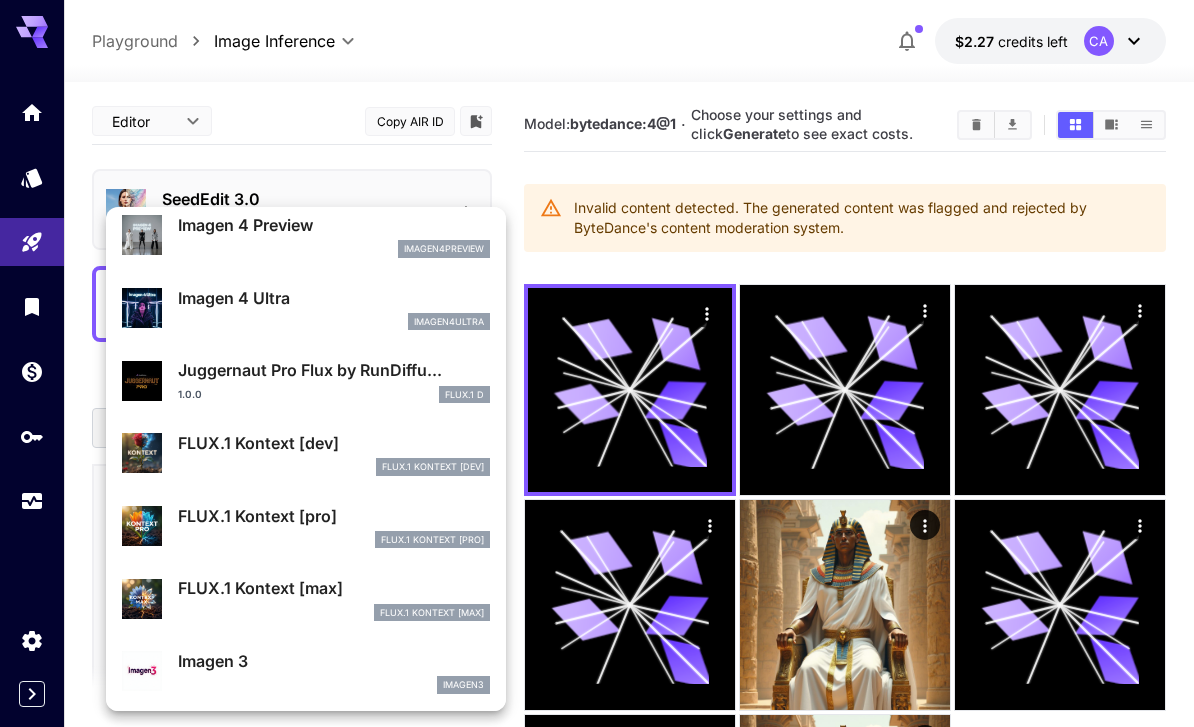 click on "FlUX.1 Kontext [max]" at bounding box center [432, 613] 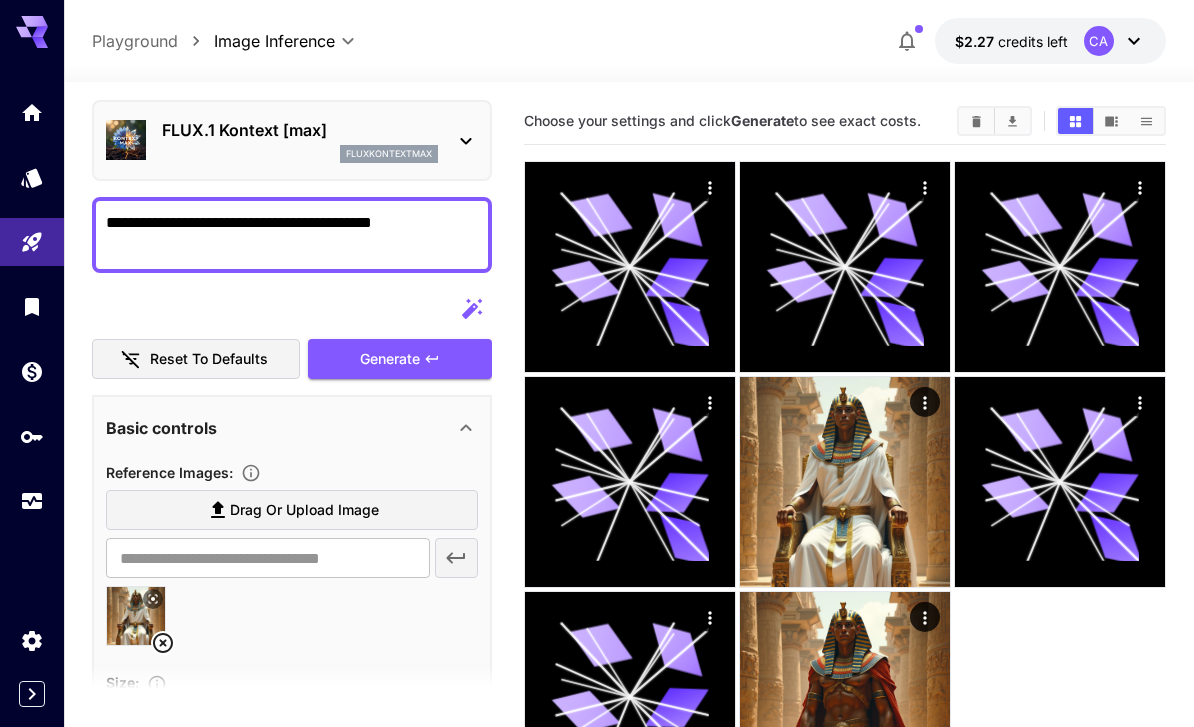 scroll, scrollTop: 69, scrollLeft: 0, axis: vertical 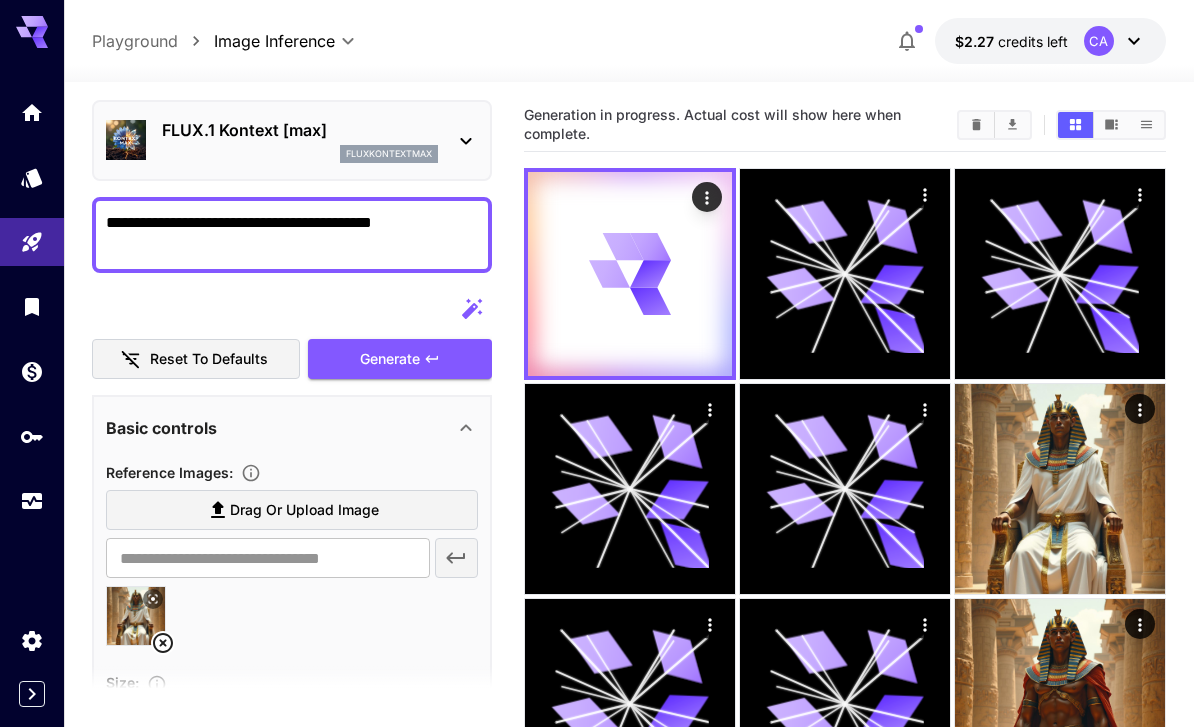 type 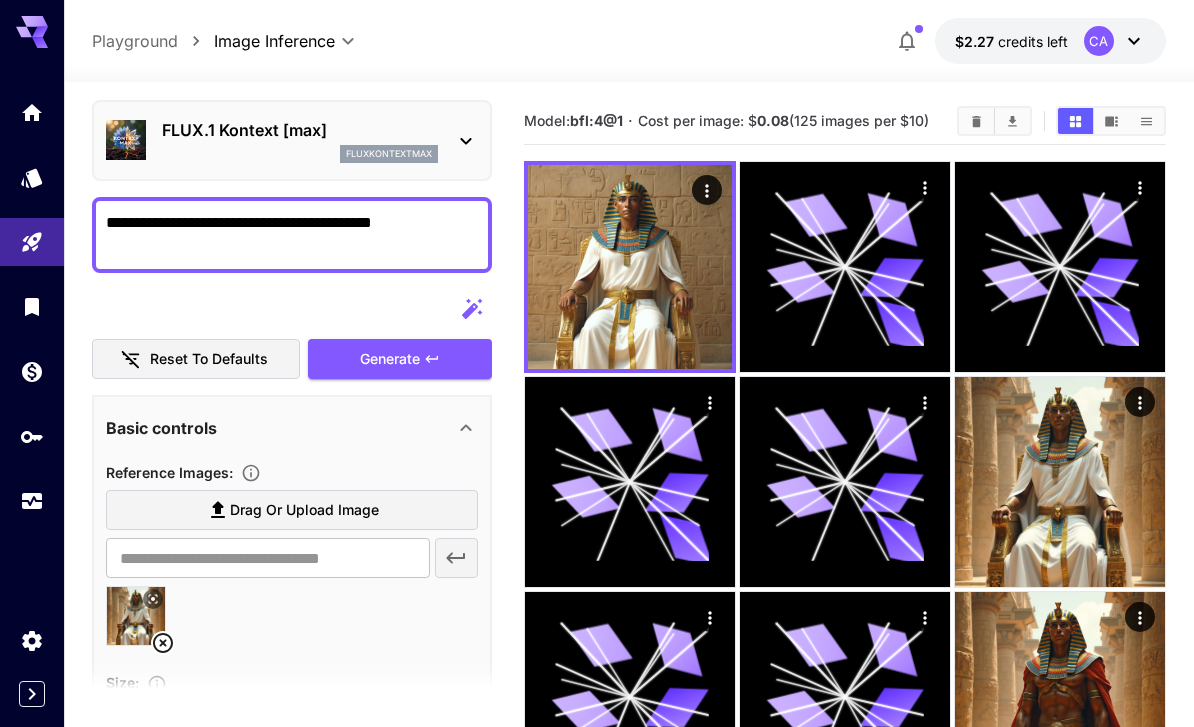 click 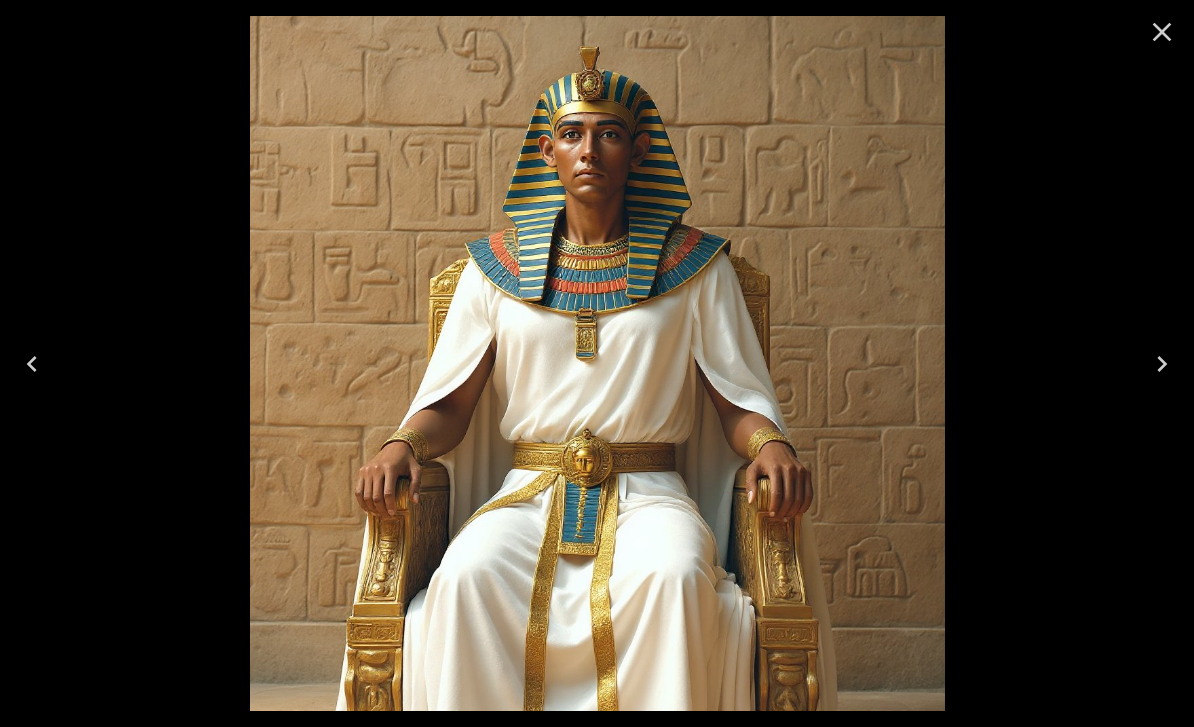 click 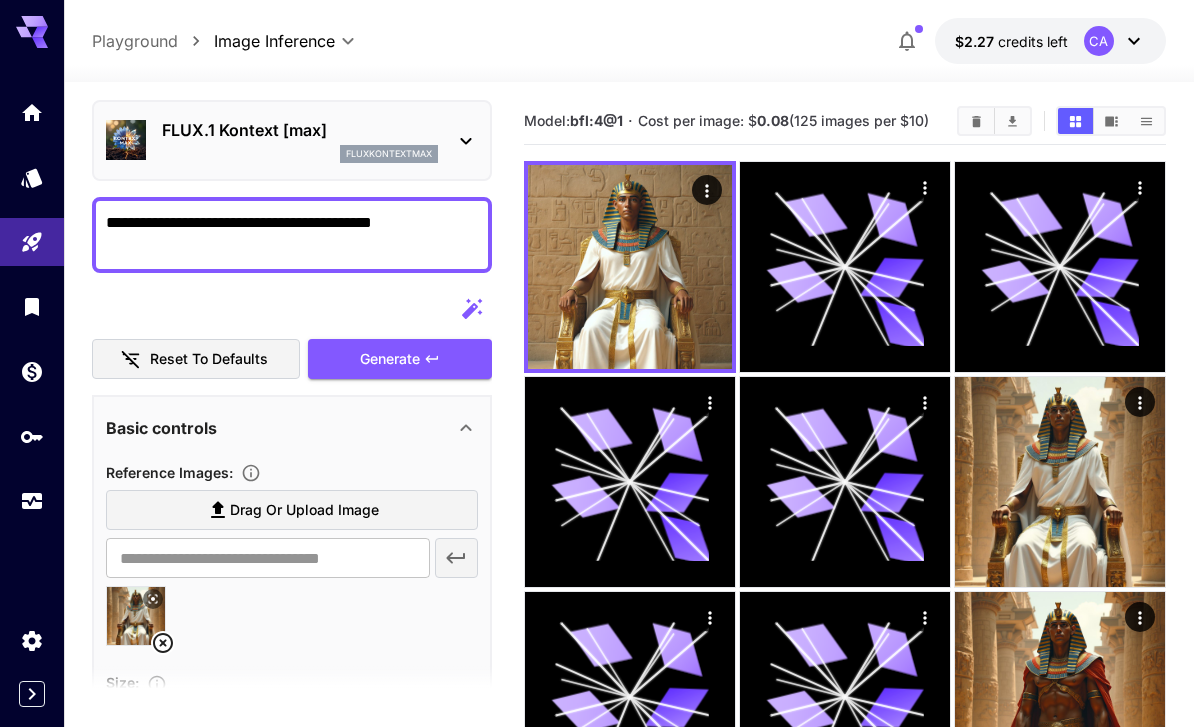 click on "FLUX.1 Kontext [max]" at bounding box center [300, 130] 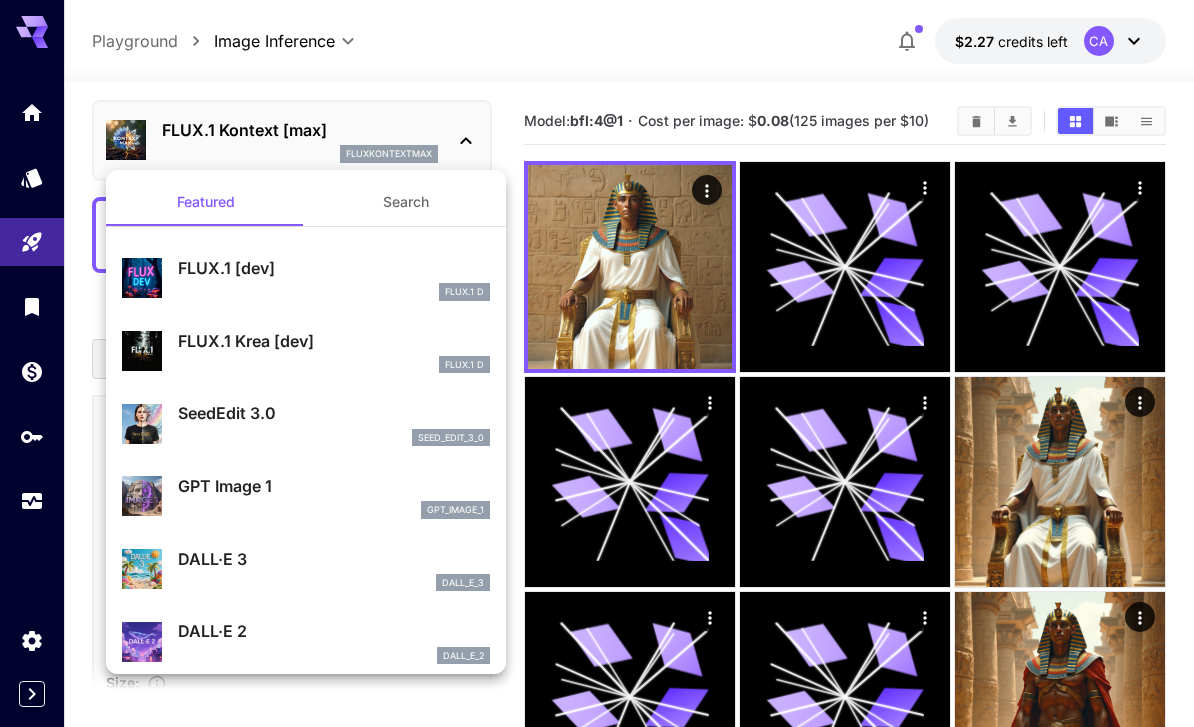 scroll, scrollTop: 0, scrollLeft: 0, axis: both 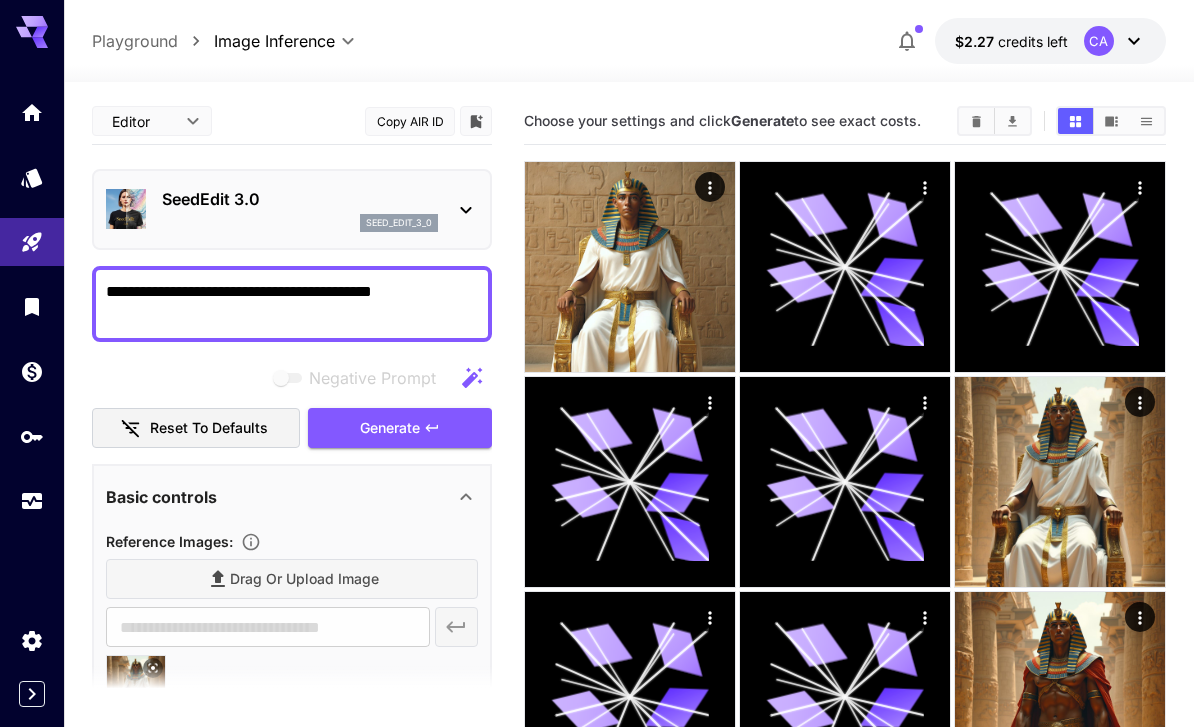 click on "Generate" at bounding box center (390, 428) 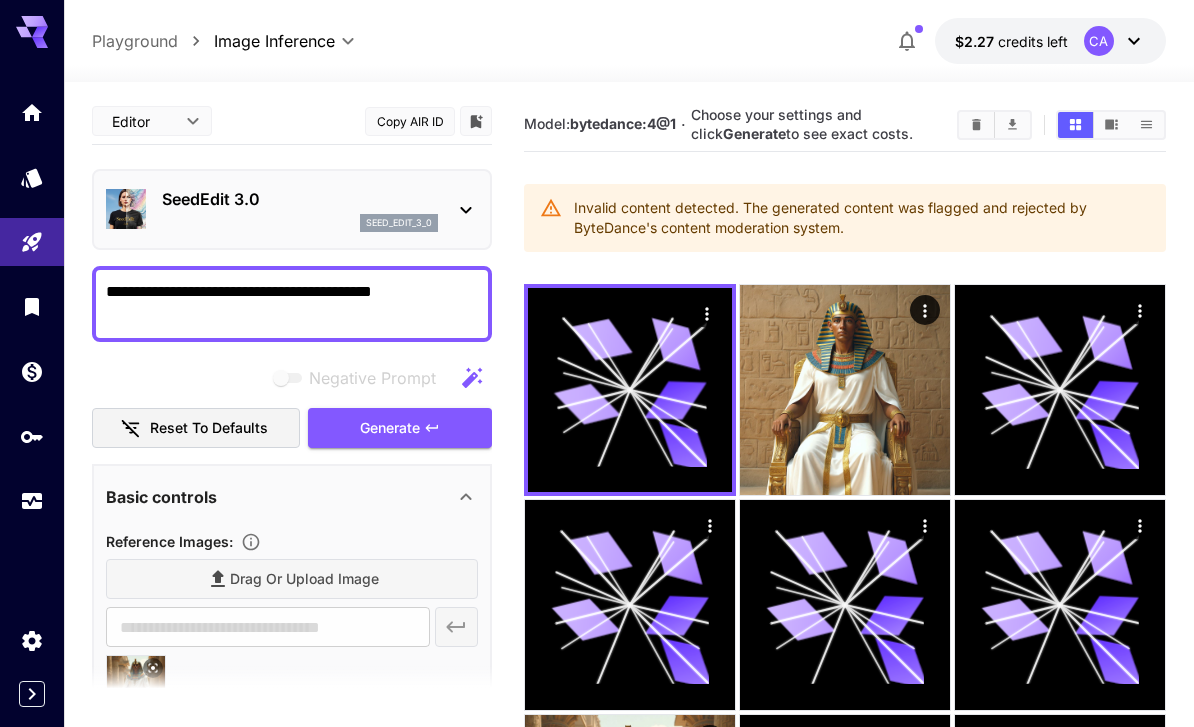 click 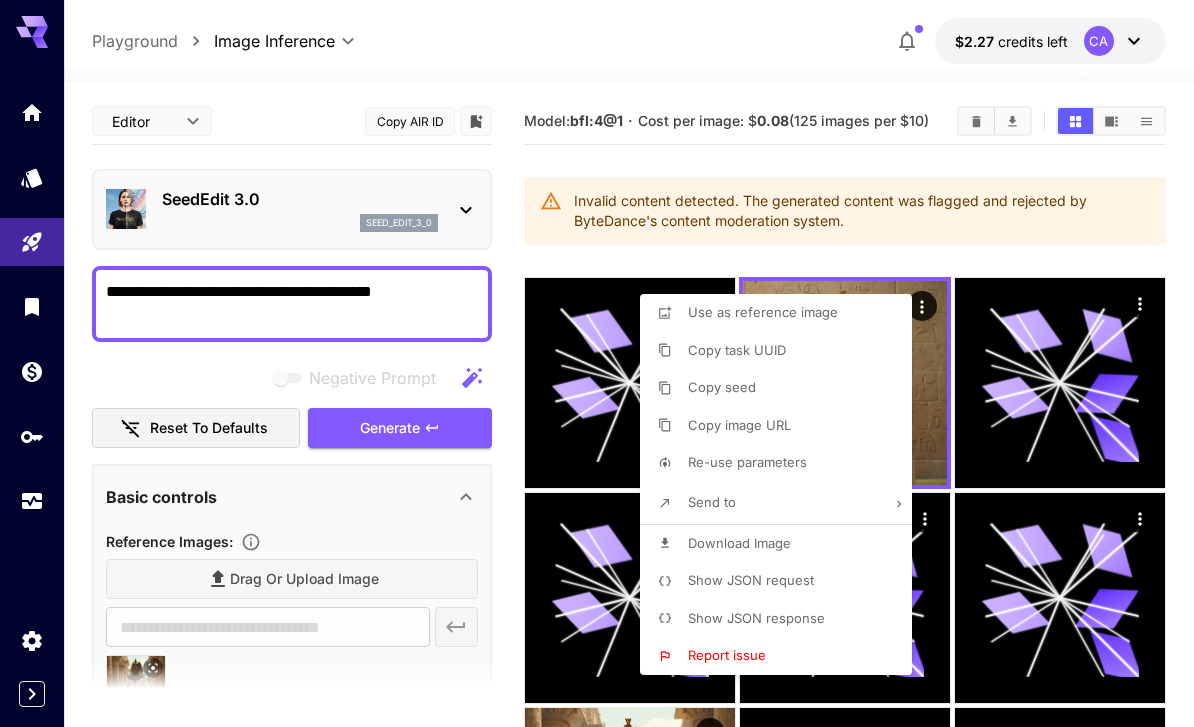 click at bounding box center (597, 363) 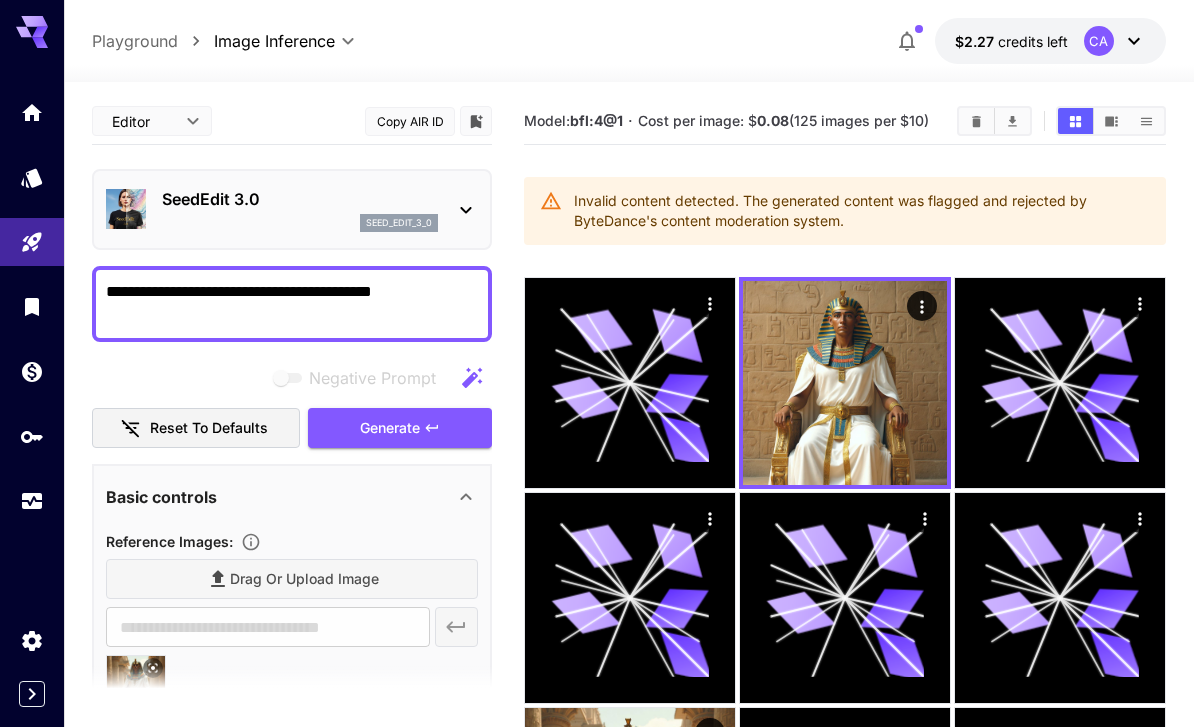 click 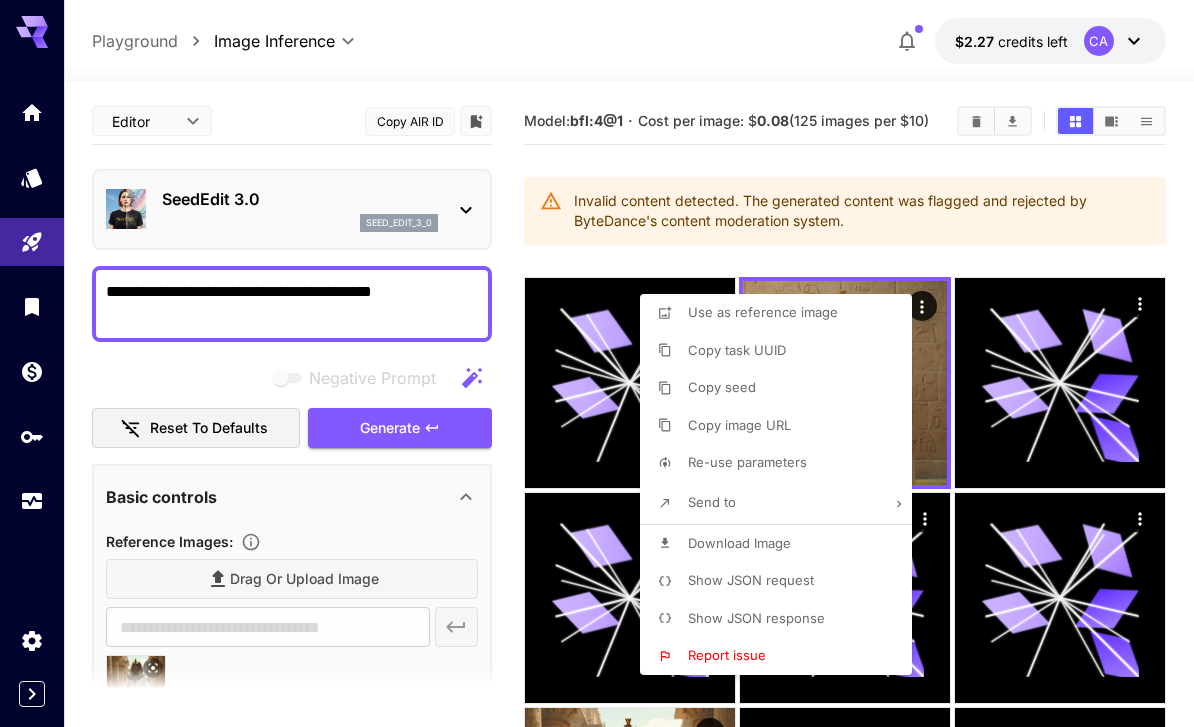 click on "Download Image" at bounding box center [782, 544] 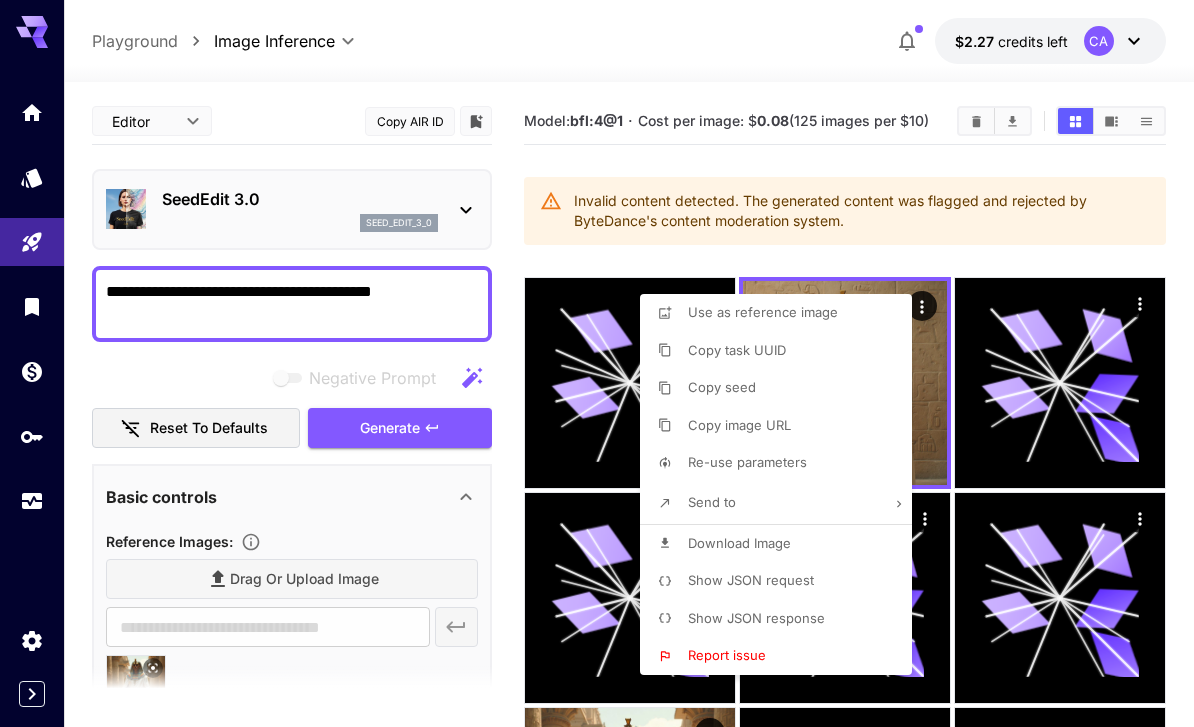 click at bounding box center (597, 363) 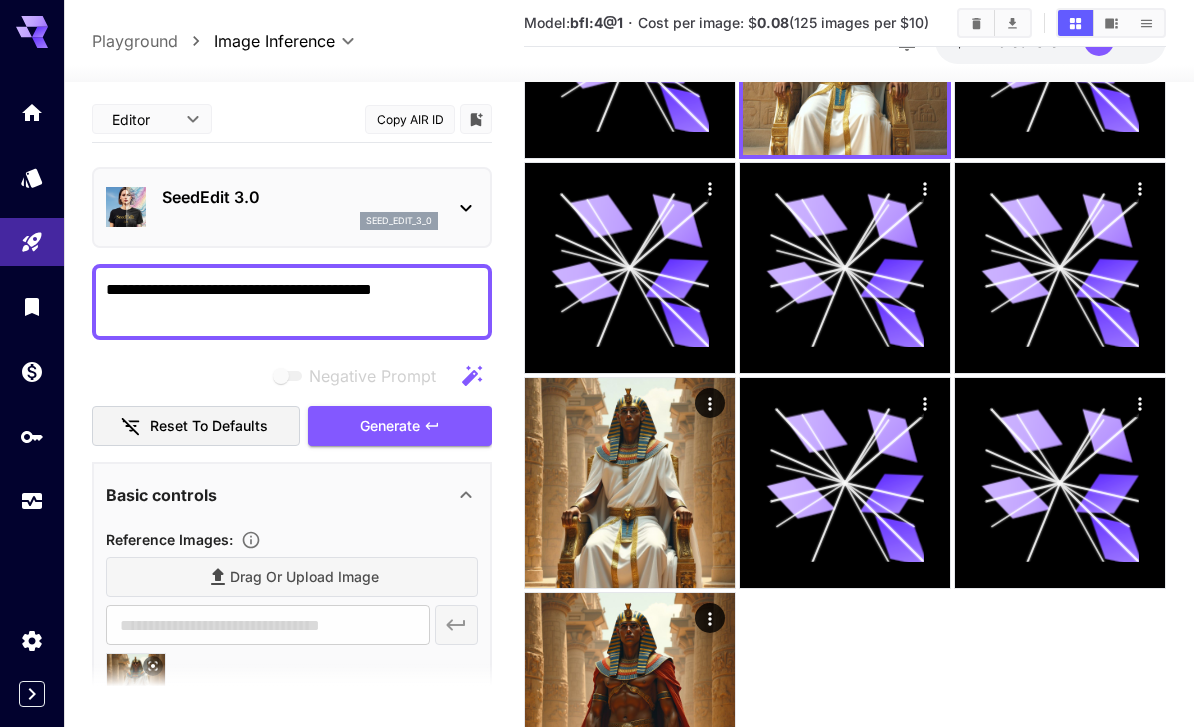 scroll, scrollTop: 402, scrollLeft: 0, axis: vertical 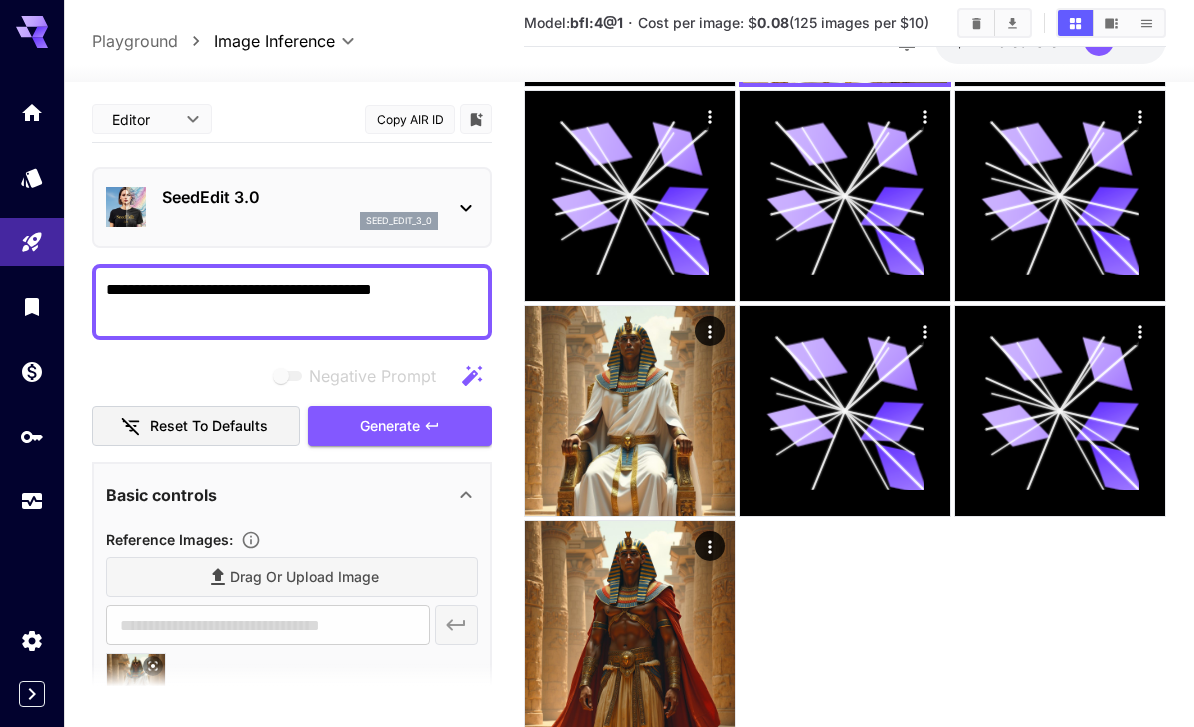 click 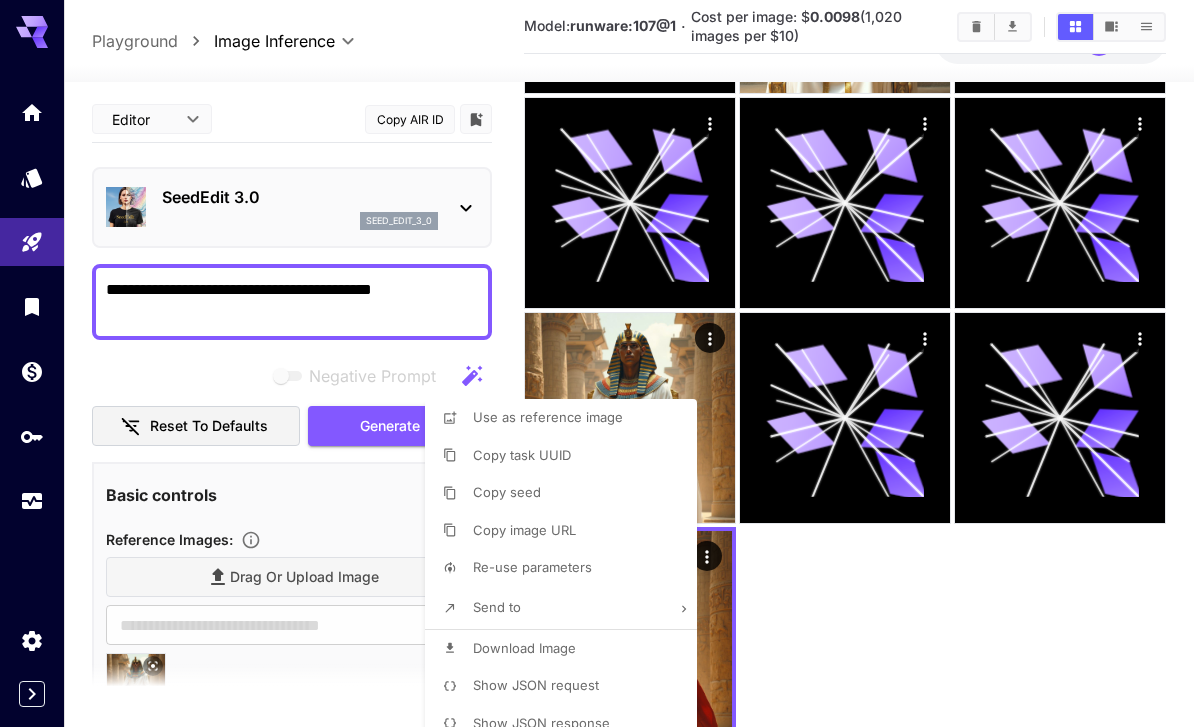 click on "Download Image" at bounding box center [567, 649] 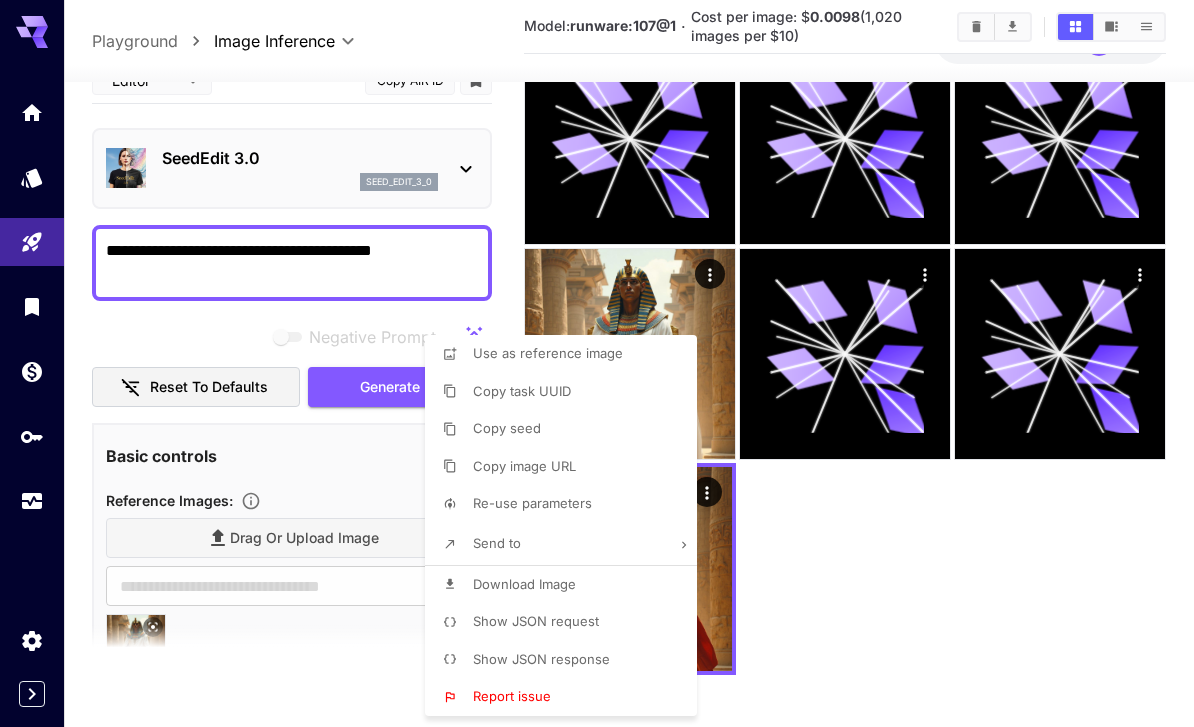 click at bounding box center [597, 363] 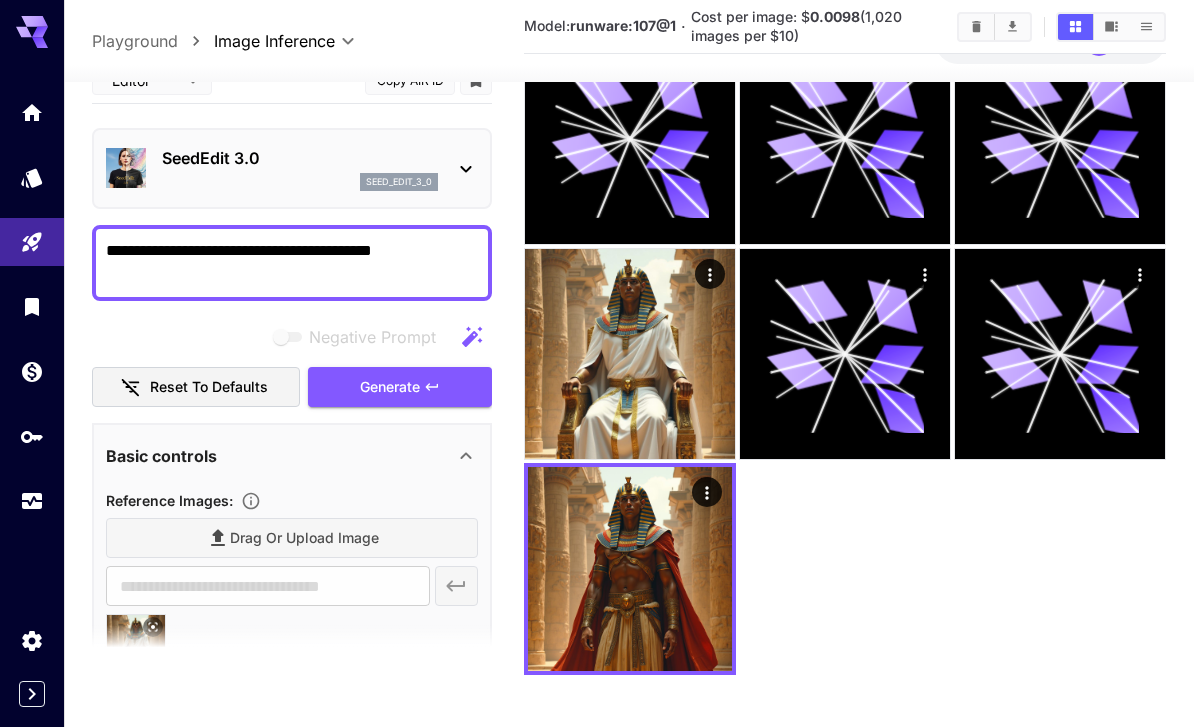 click 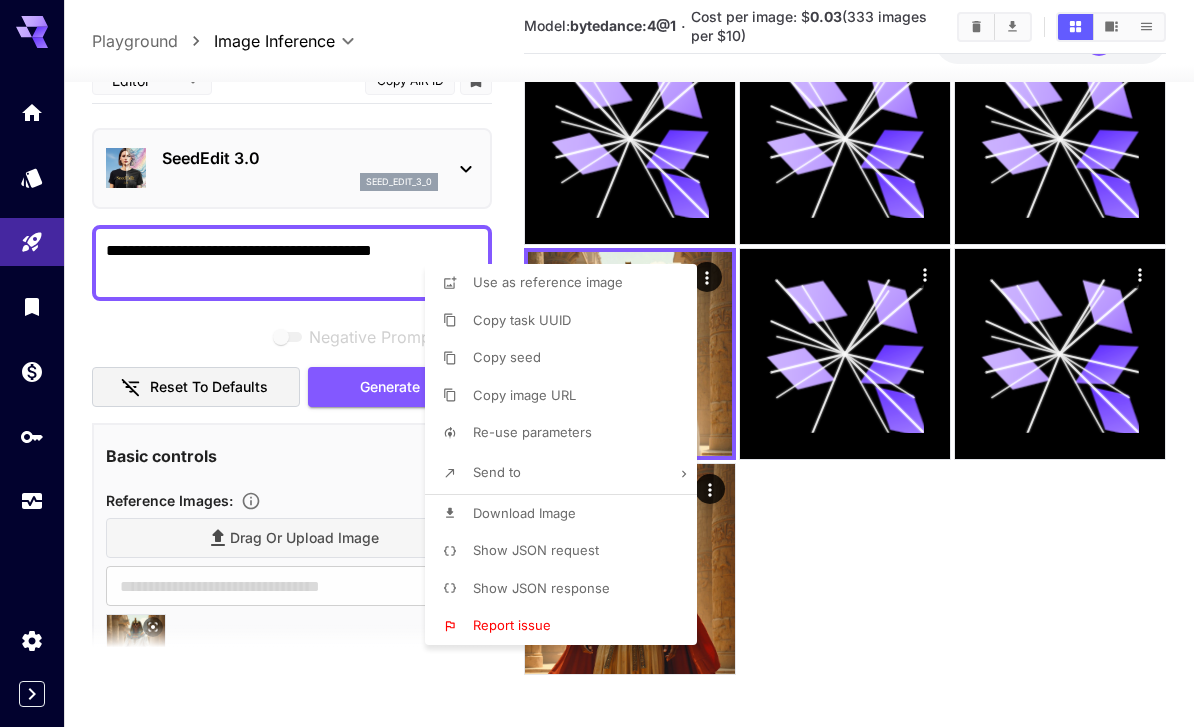 click on "Download Image" at bounding box center (524, 513) 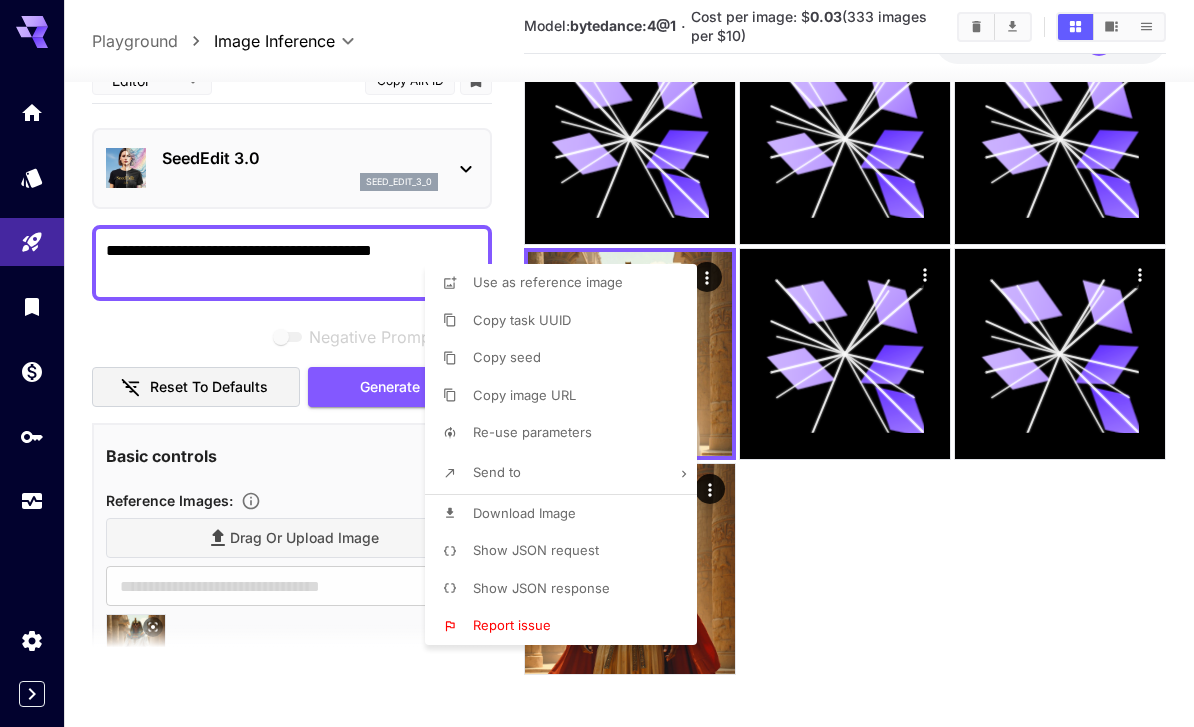 click at bounding box center [597, 363] 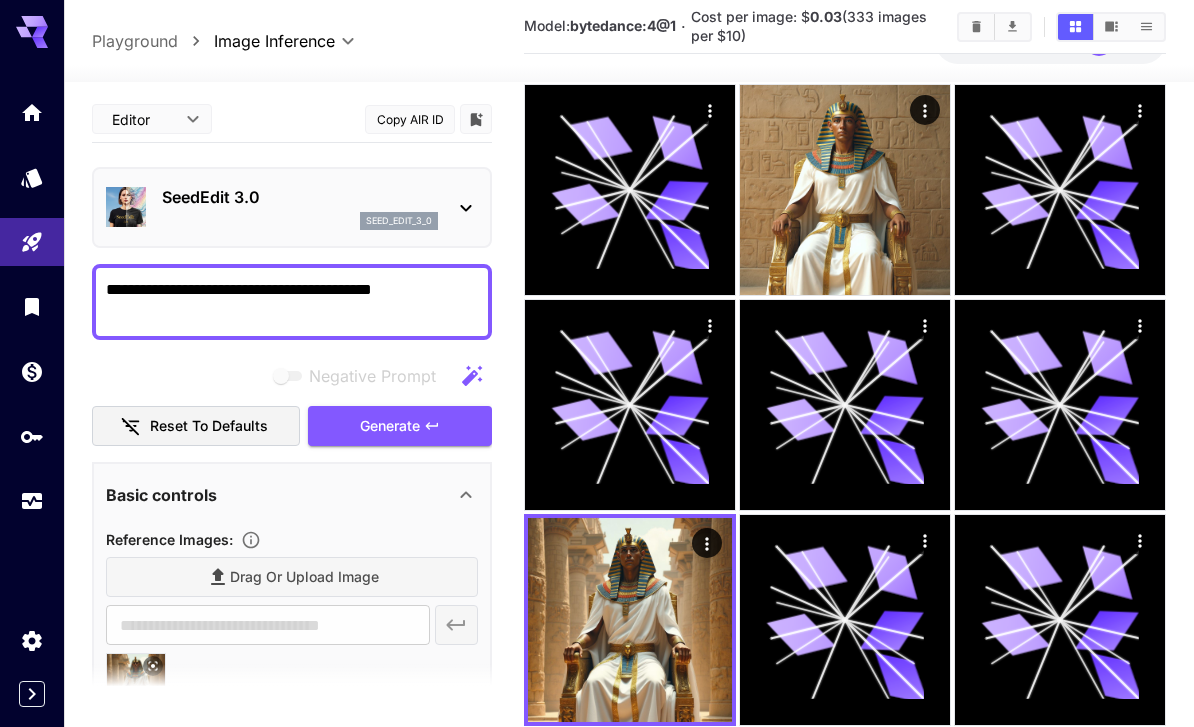 scroll, scrollTop: 0, scrollLeft: 0, axis: both 